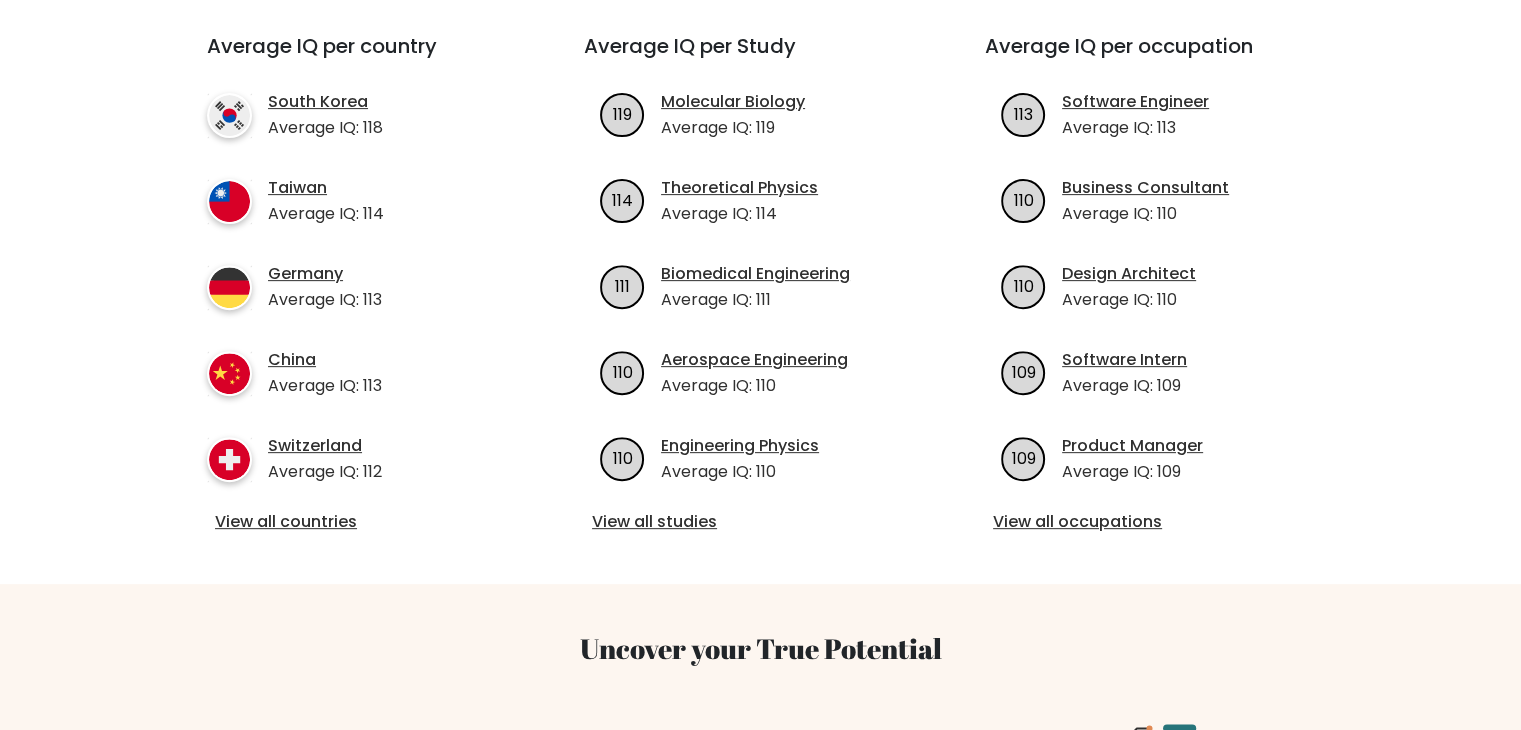 scroll, scrollTop: 712, scrollLeft: 0, axis: vertical 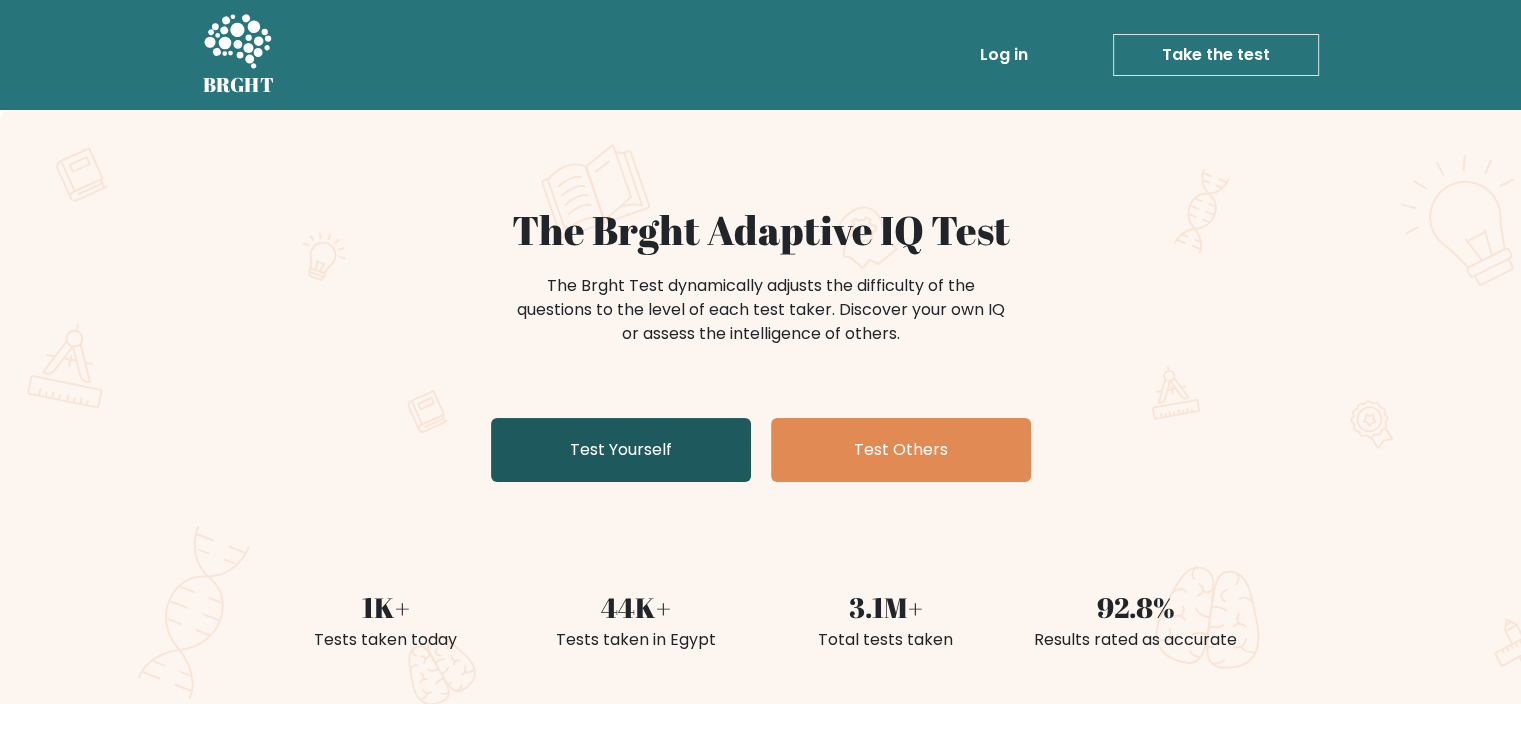 click on "Test Yourself" at bounding box center (621, 450) 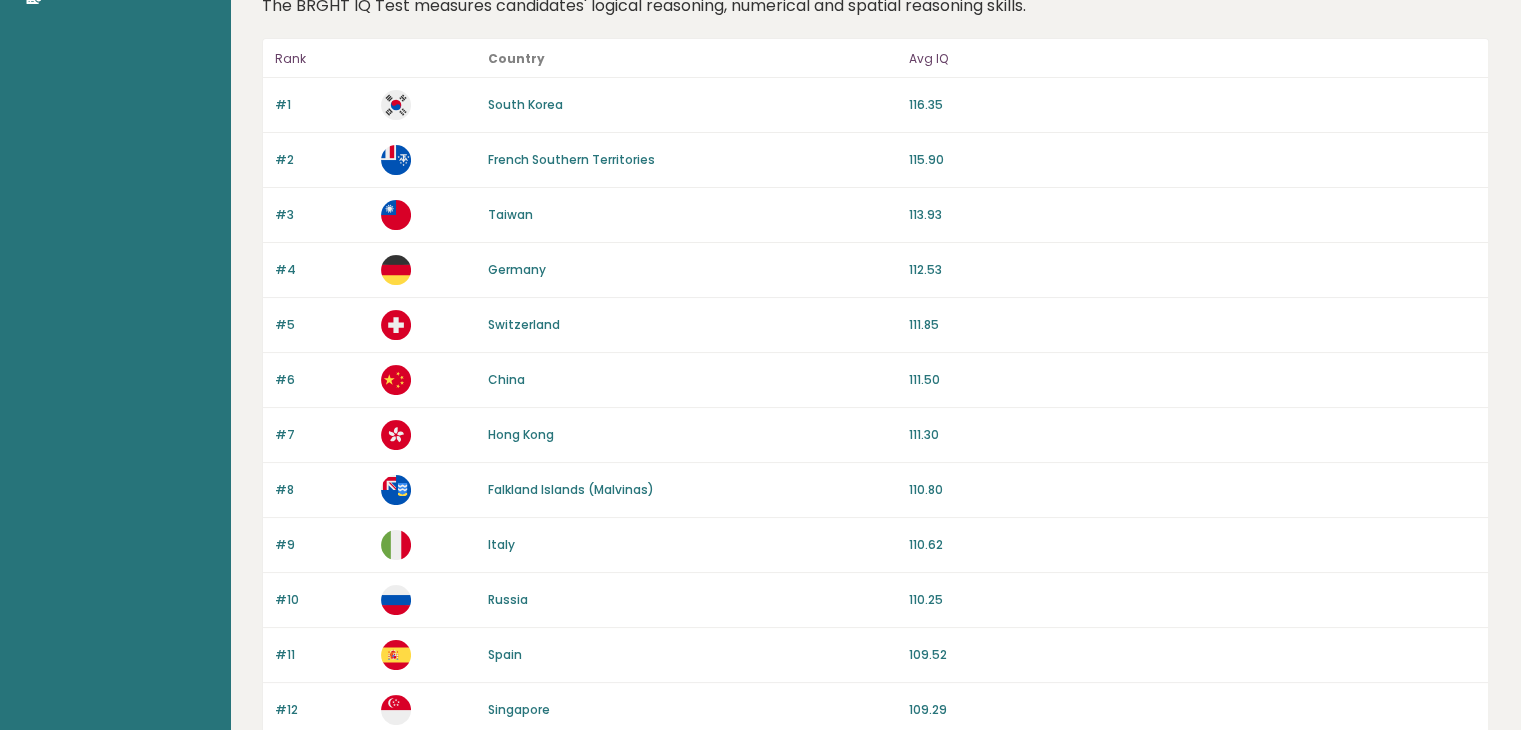 scroll, scrollTop: 147, scrollLeft: 0, axis: vertical 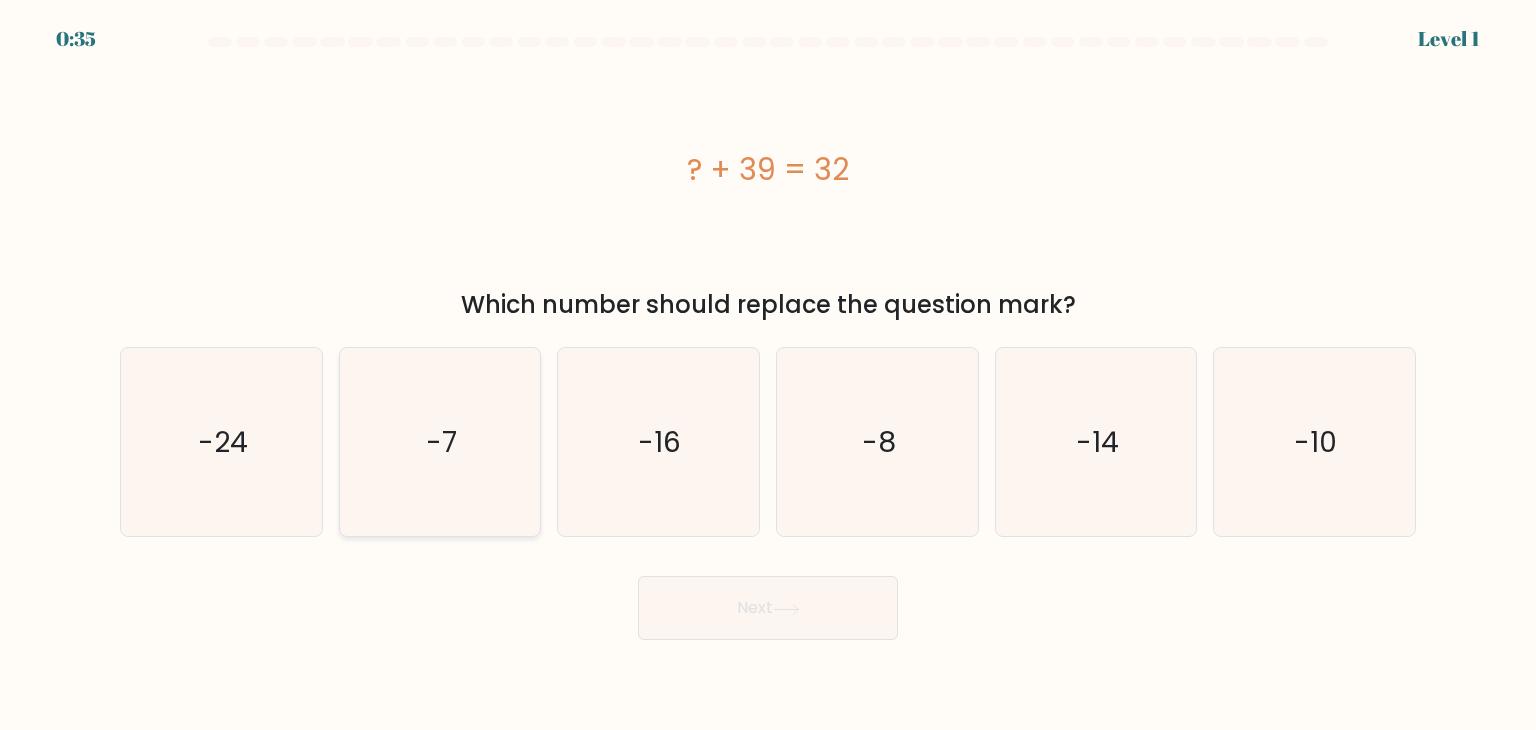 radio on "true" 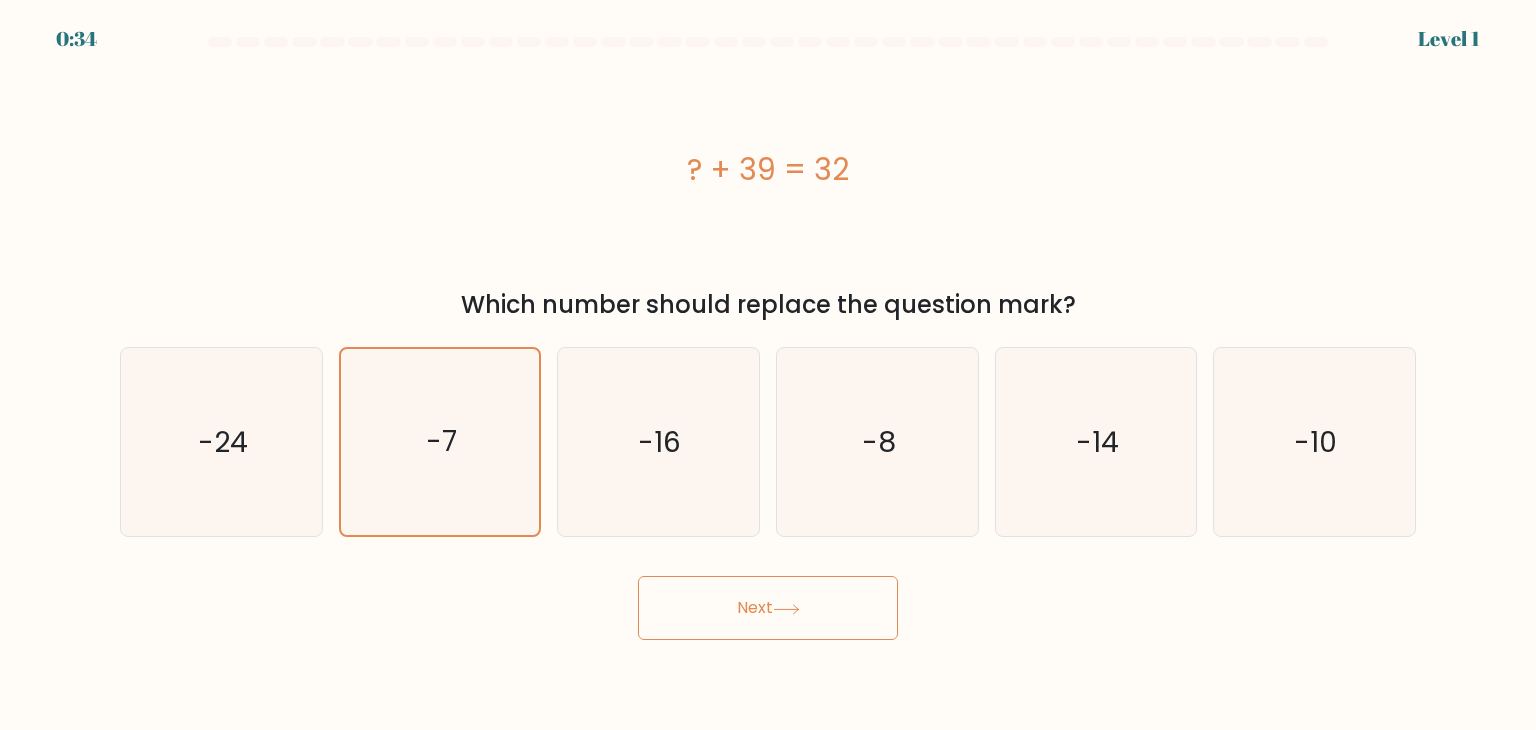 click on "Next" at bounding box center [768, 608] 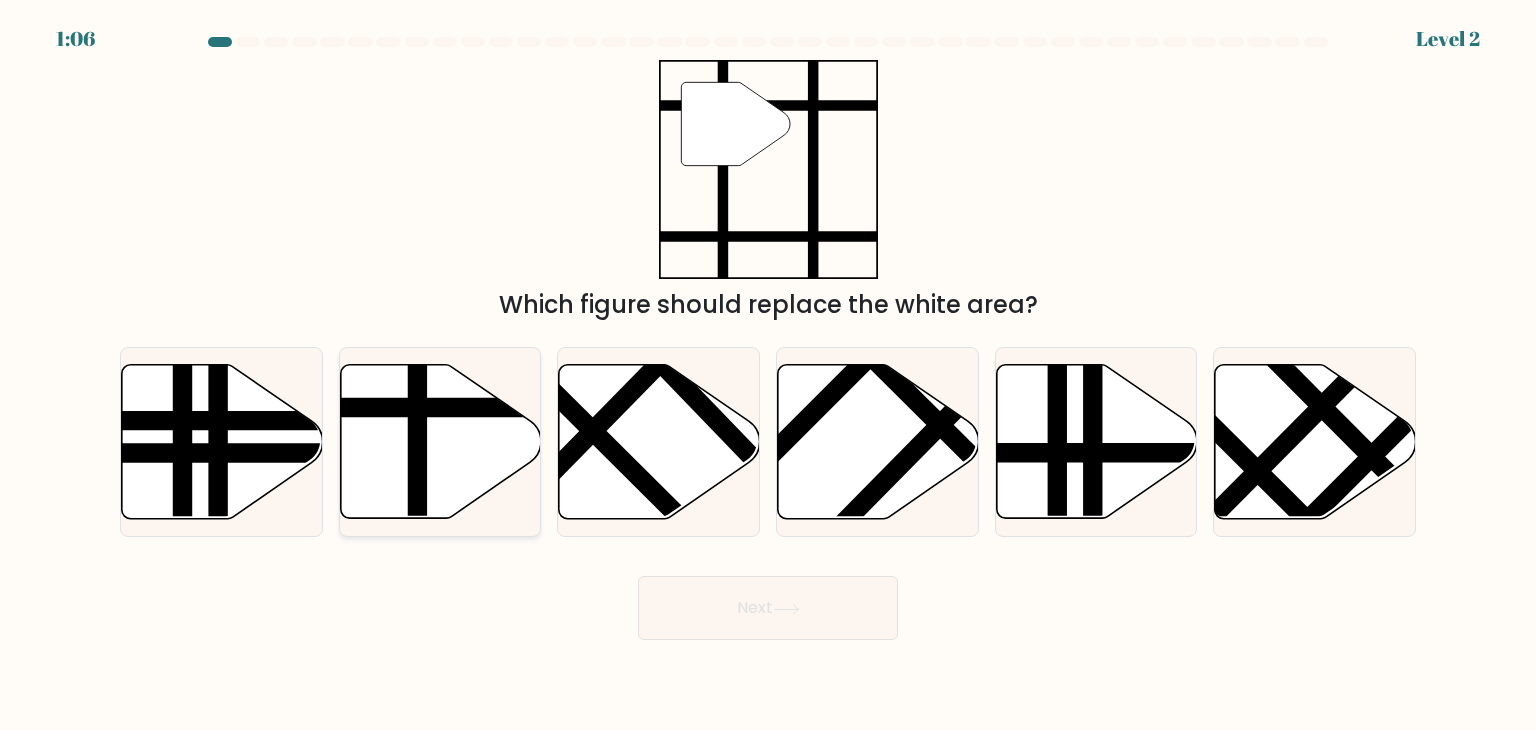 click at bounding box center [440, 442] 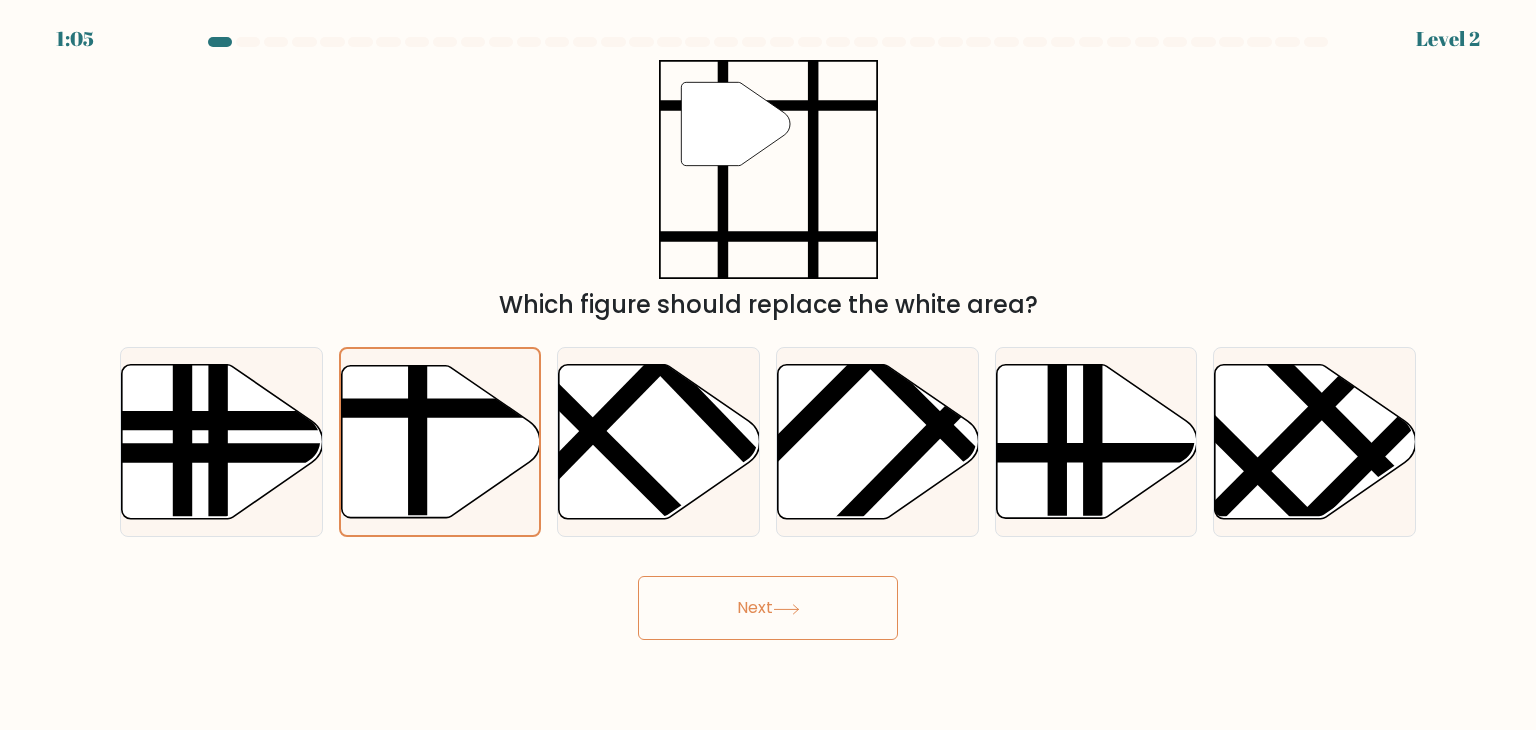 click on "Next" at bounding box center [768, 608] 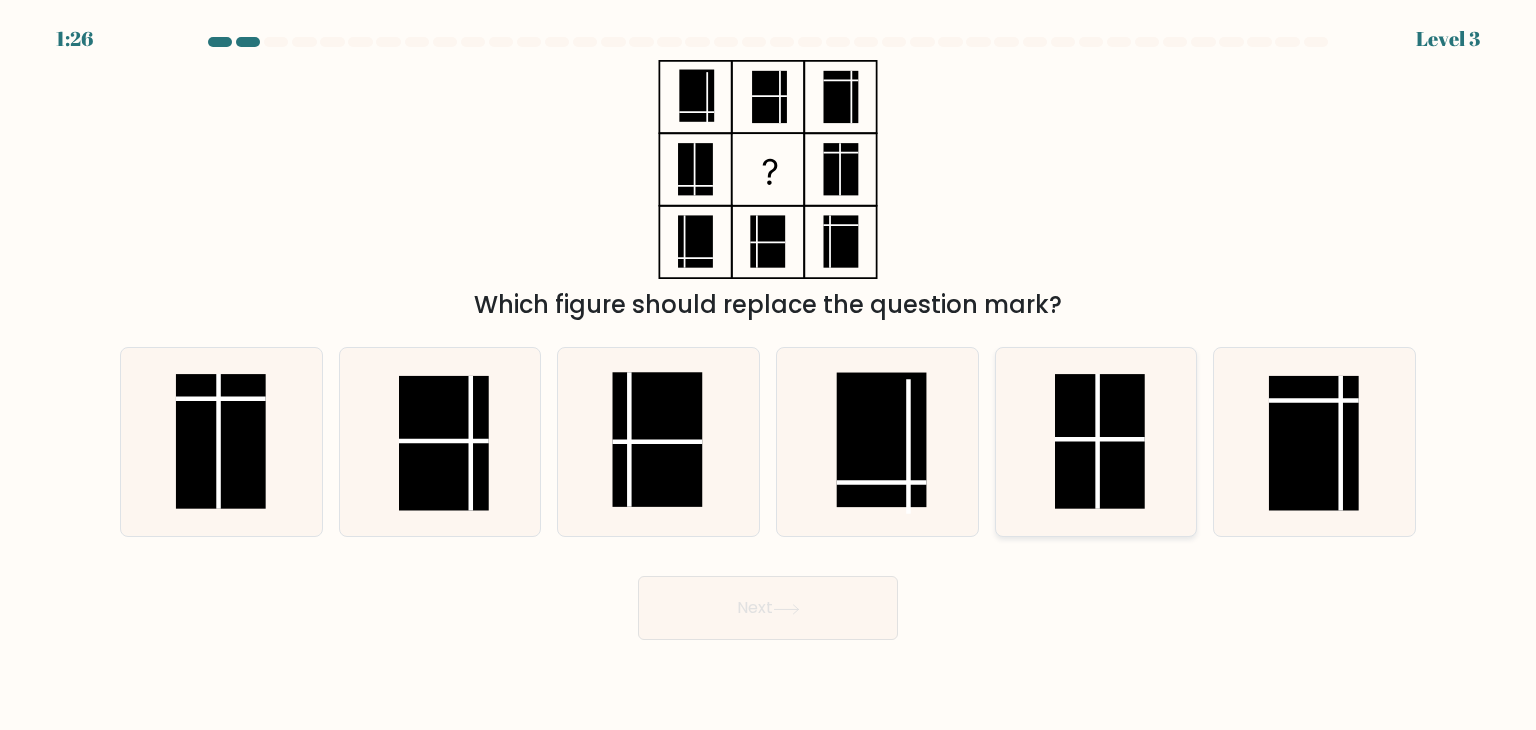 click at bounding box center [1100, 441] 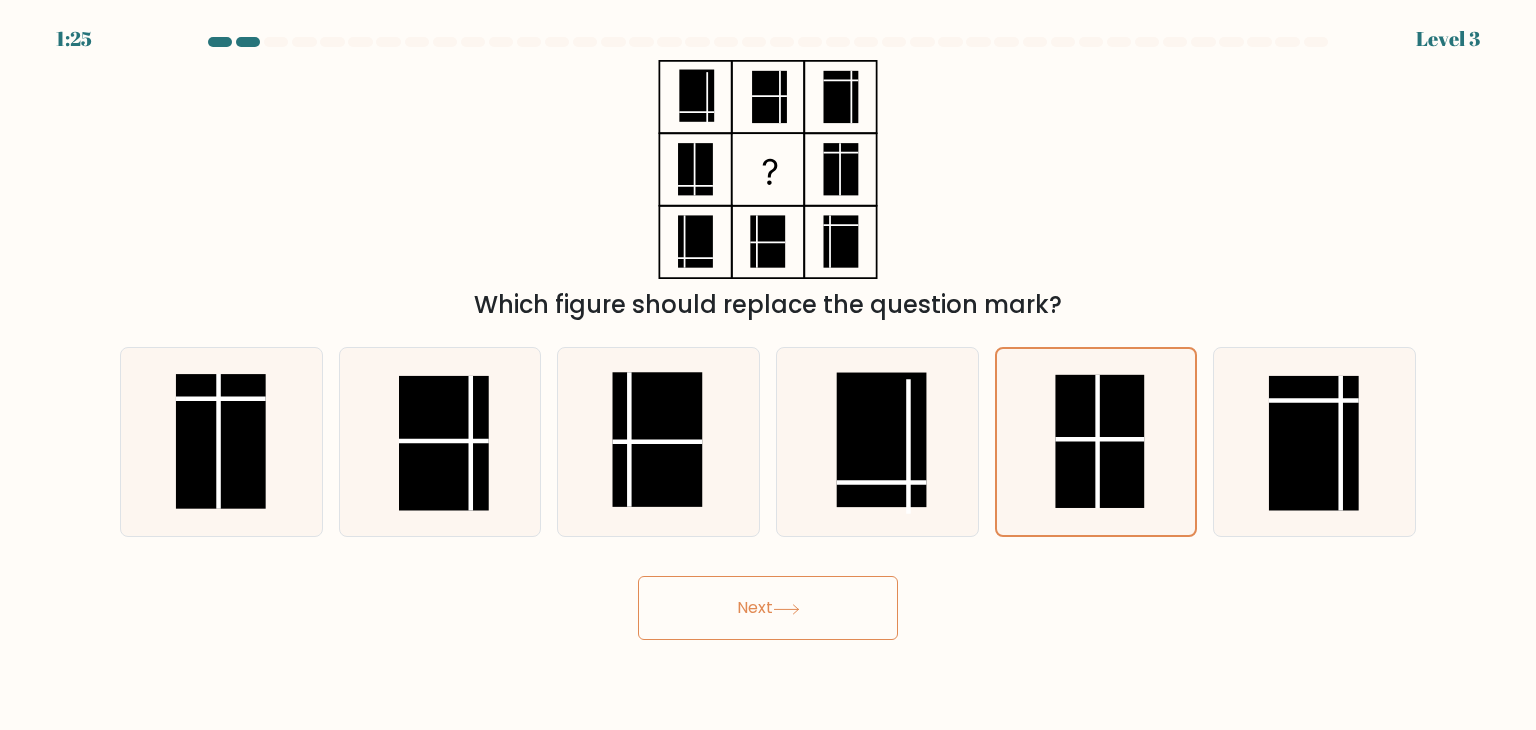 click at bounding box center (786, 608) 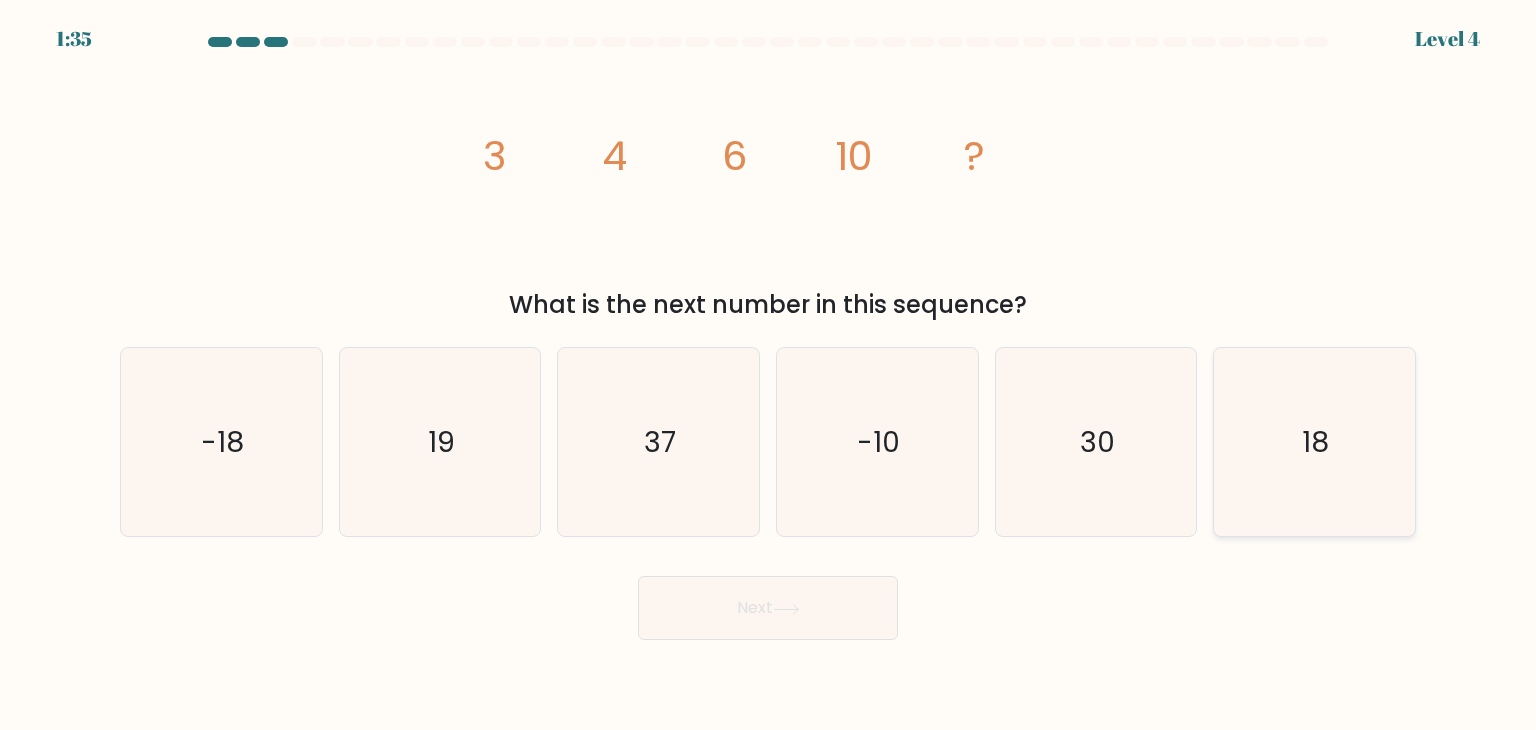click on "18" at bounding box center [1314, 442] 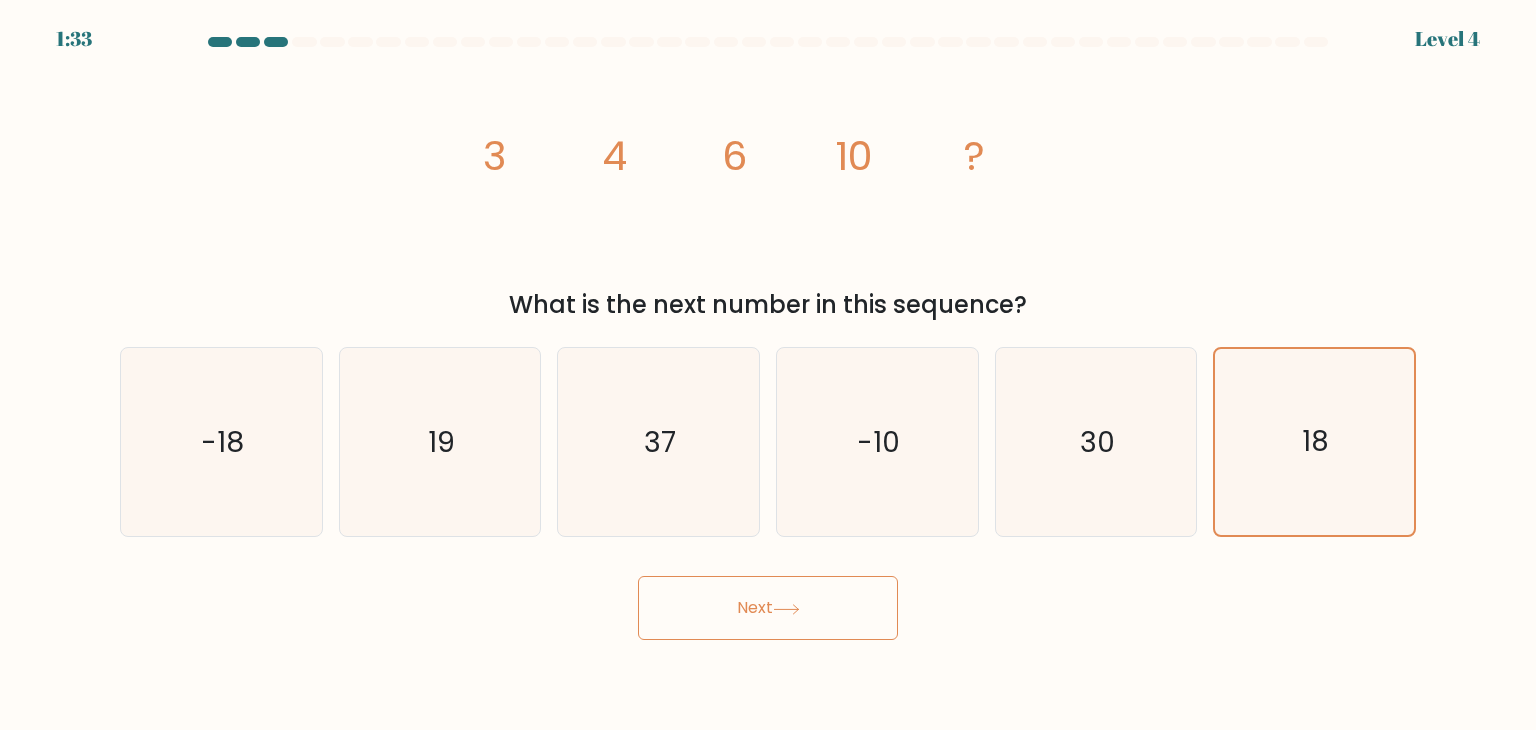 click at bounding box center [786, 608] 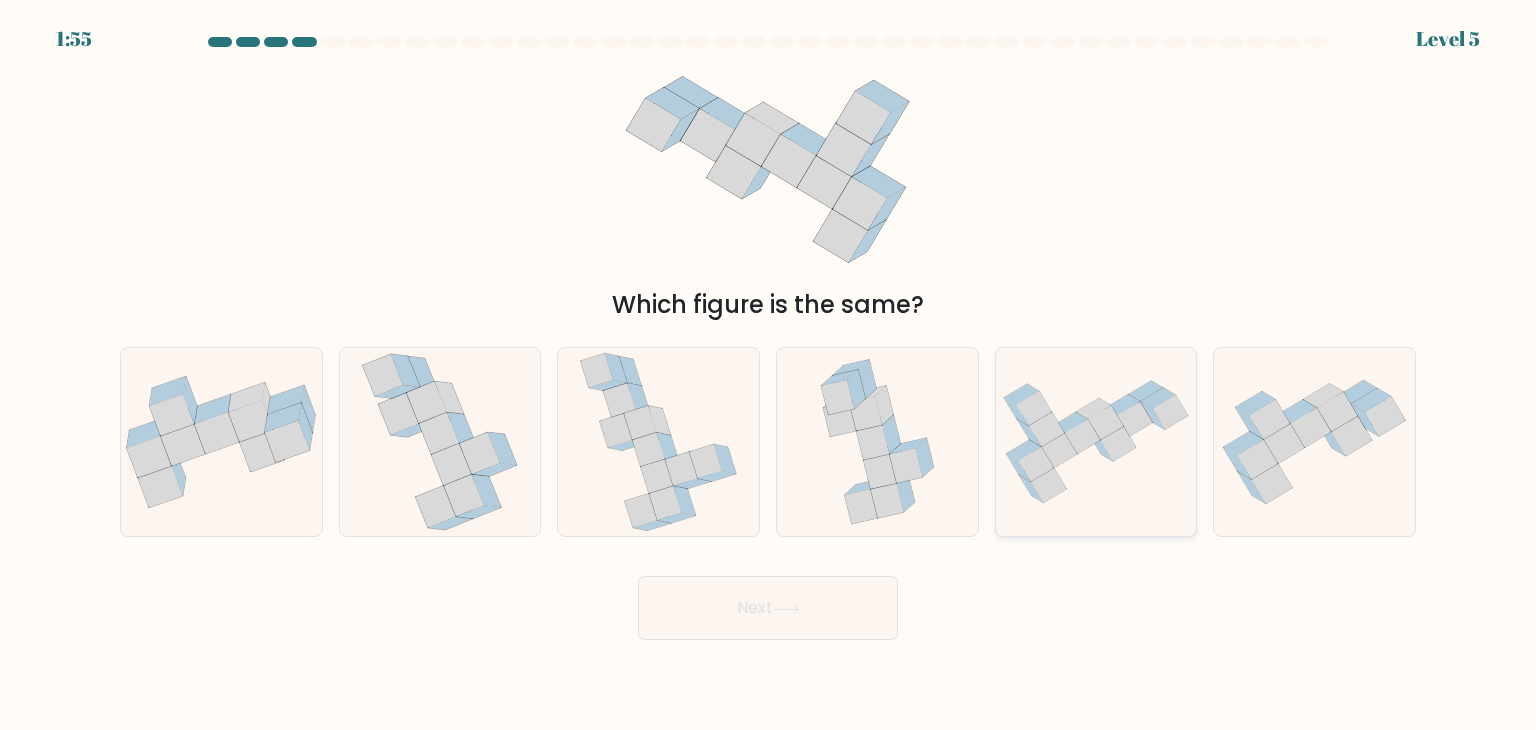 click at bounding box center [1093, 409] 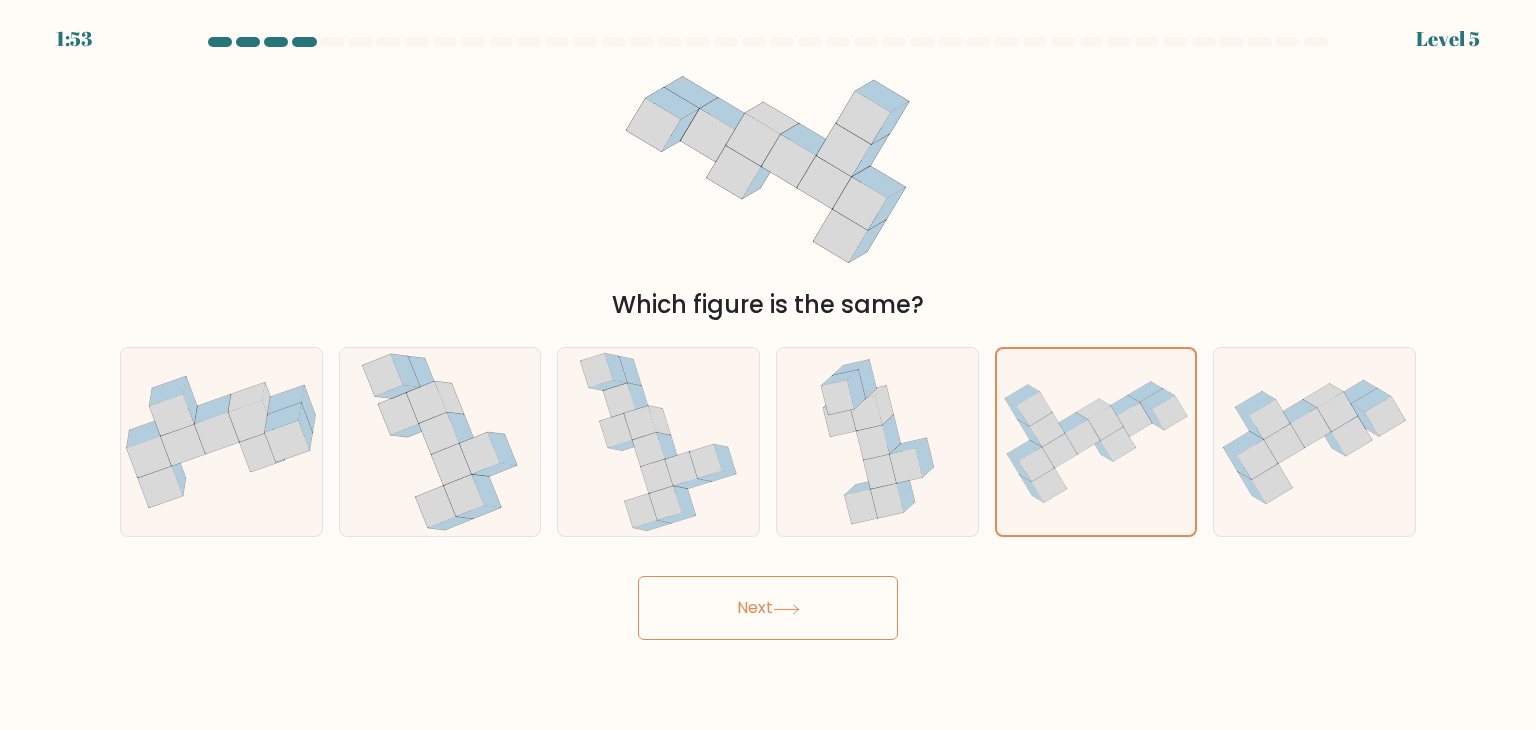 click on "Next" at bounding box center (768, 608) 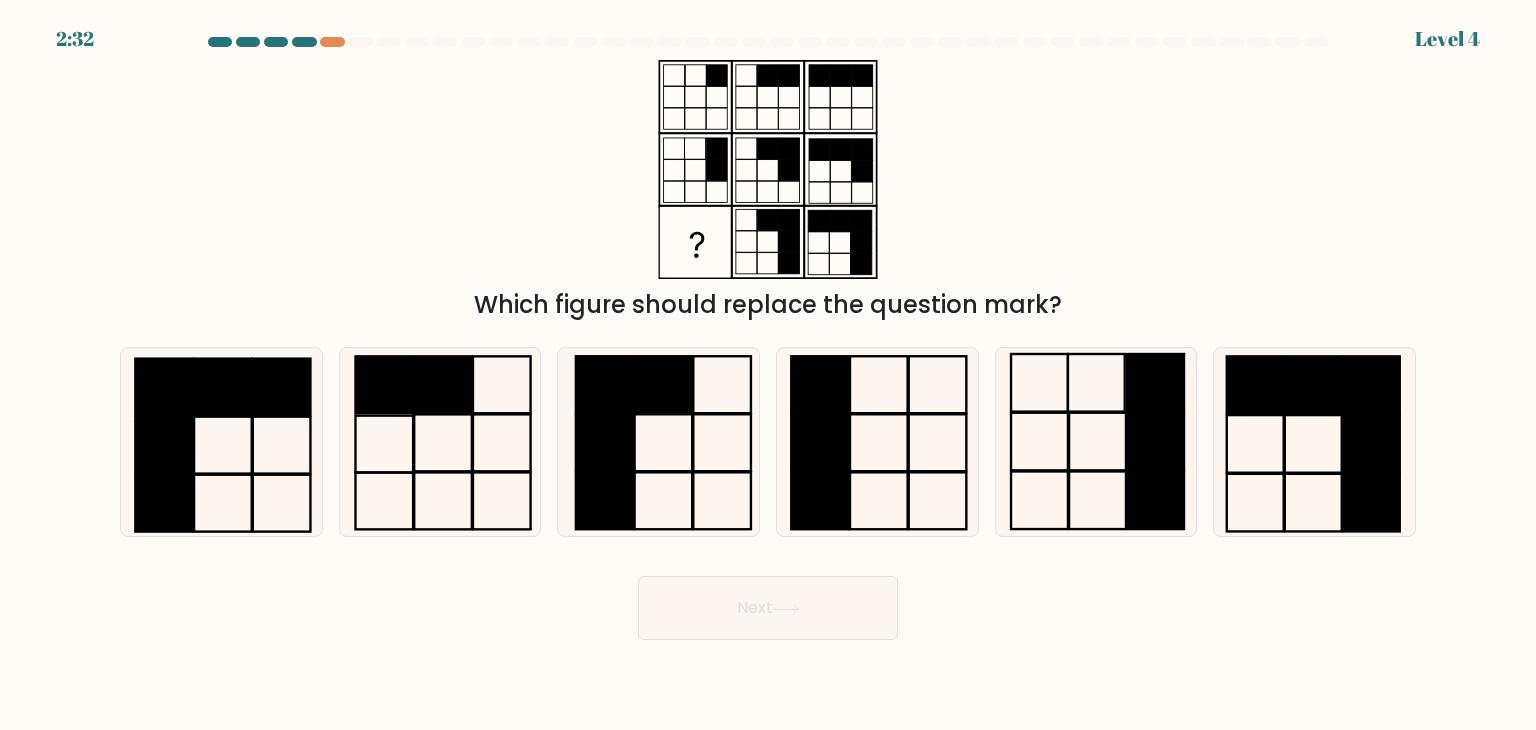 click at bounding box center [276, 42] 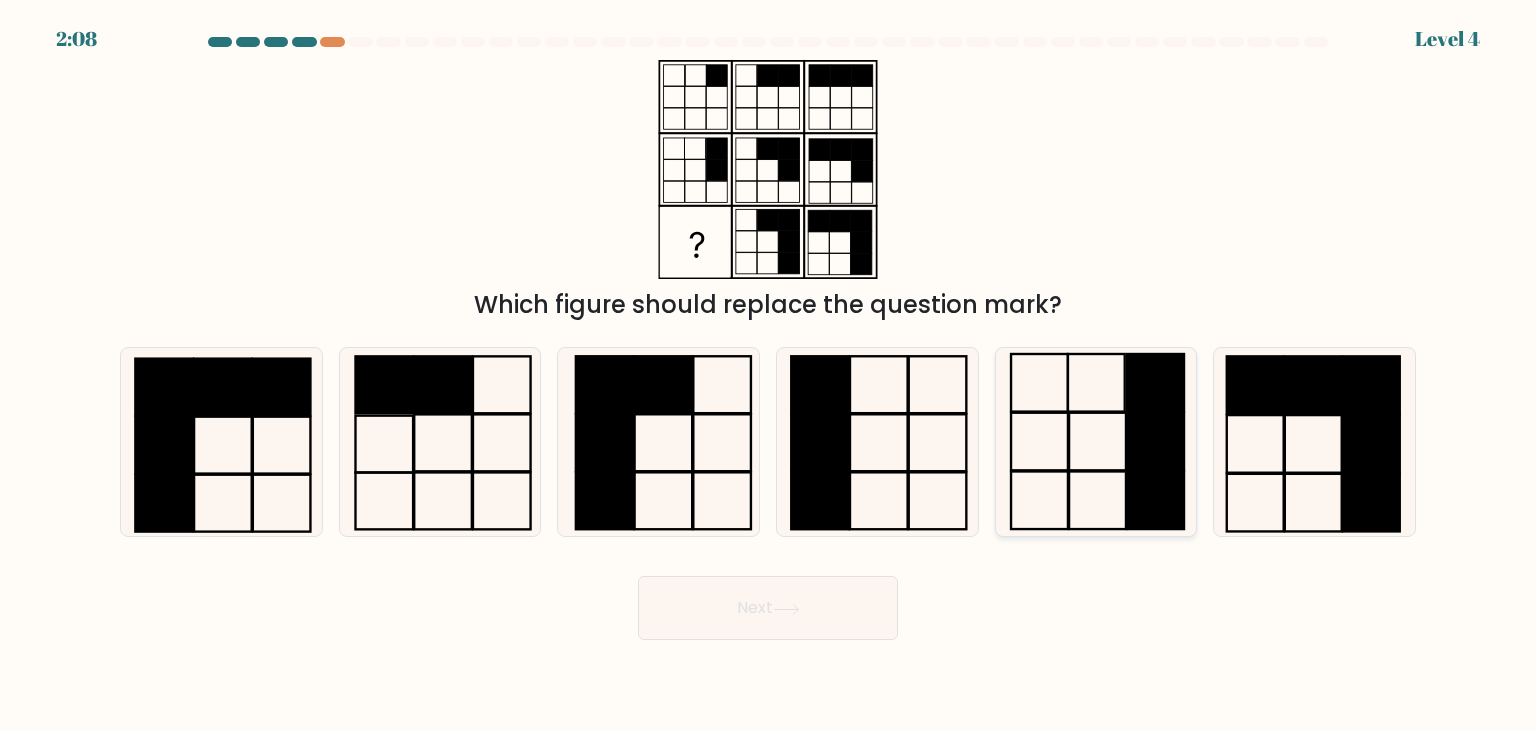 click at bounding box center [1096, 383] 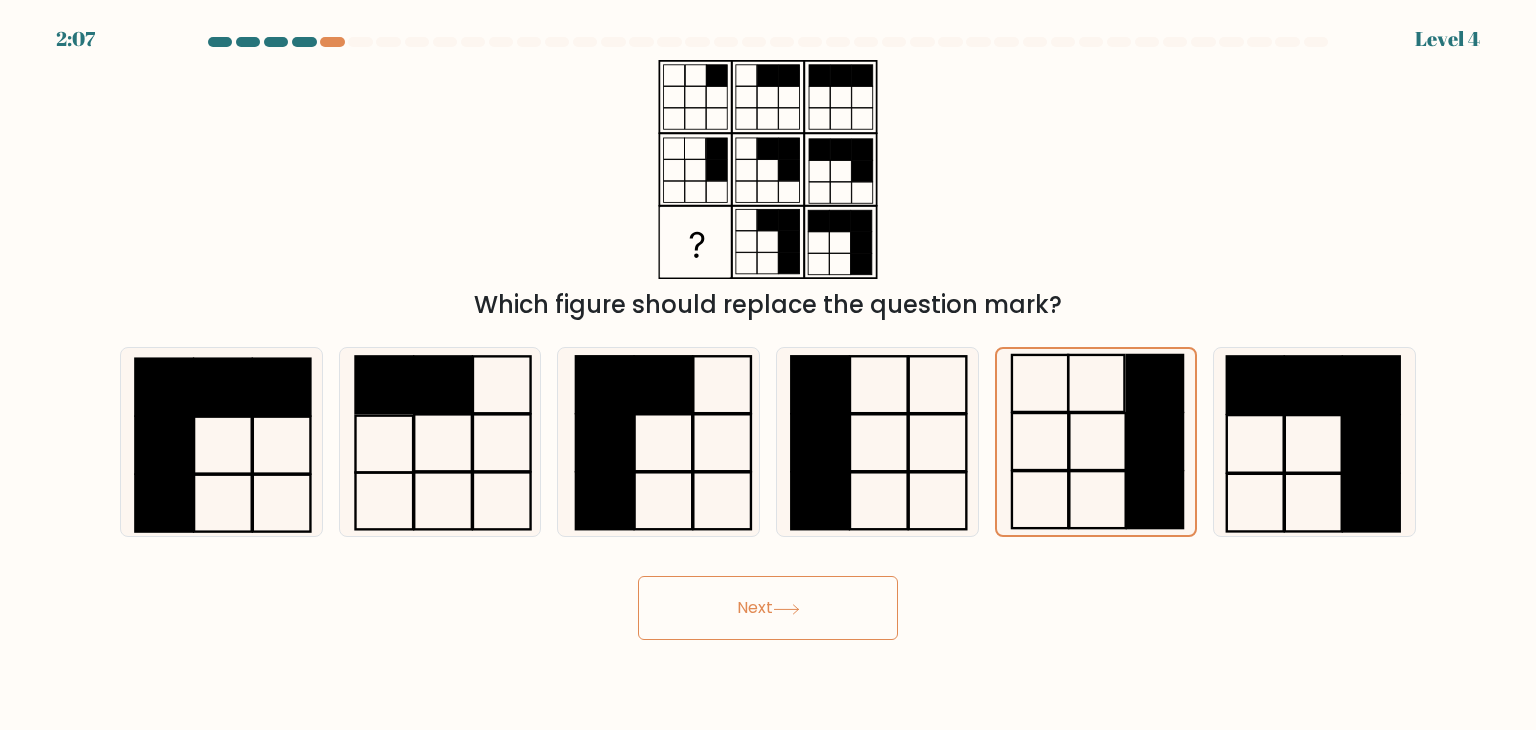 click on "Next" at bounding box center [768, 608] 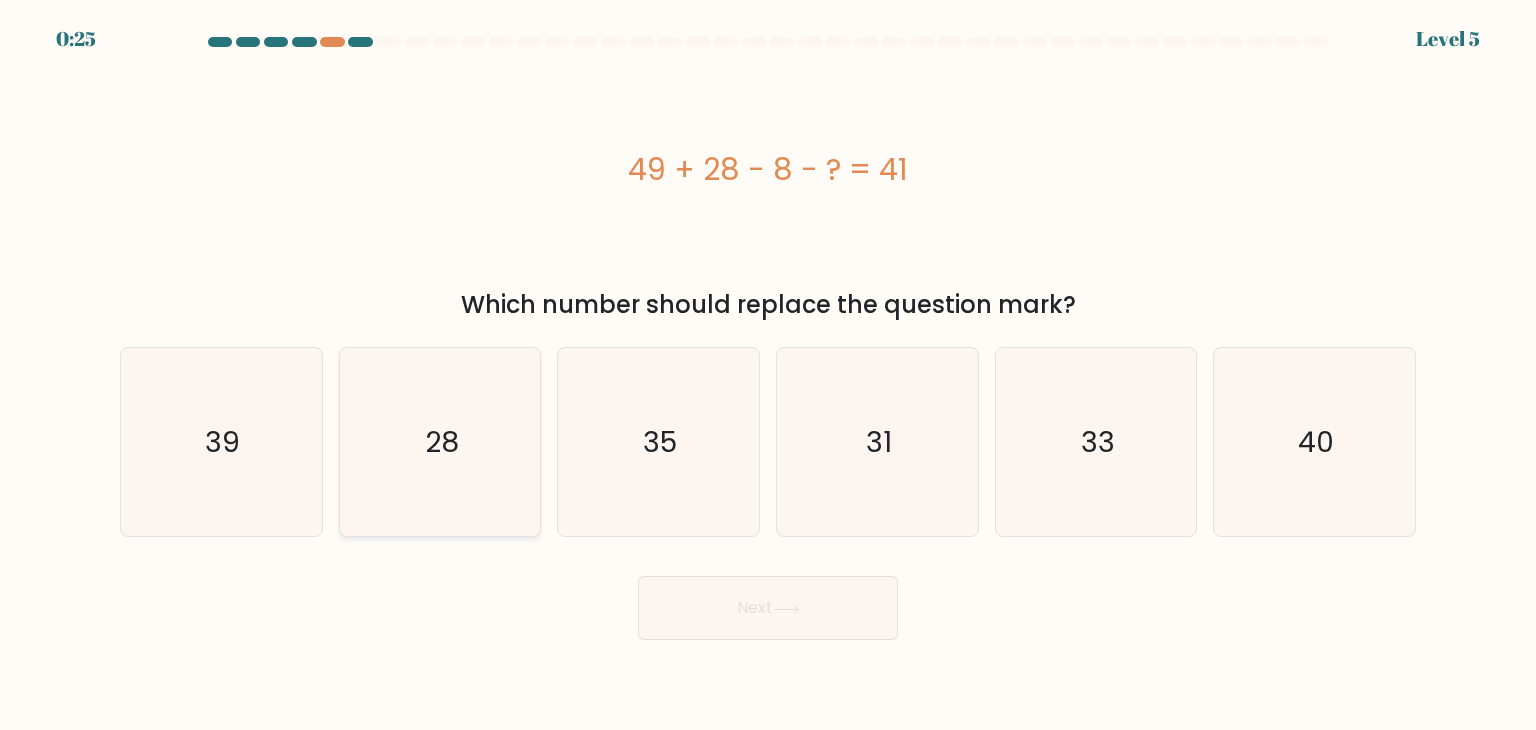 click on "28" at bounding box center (440, 442) 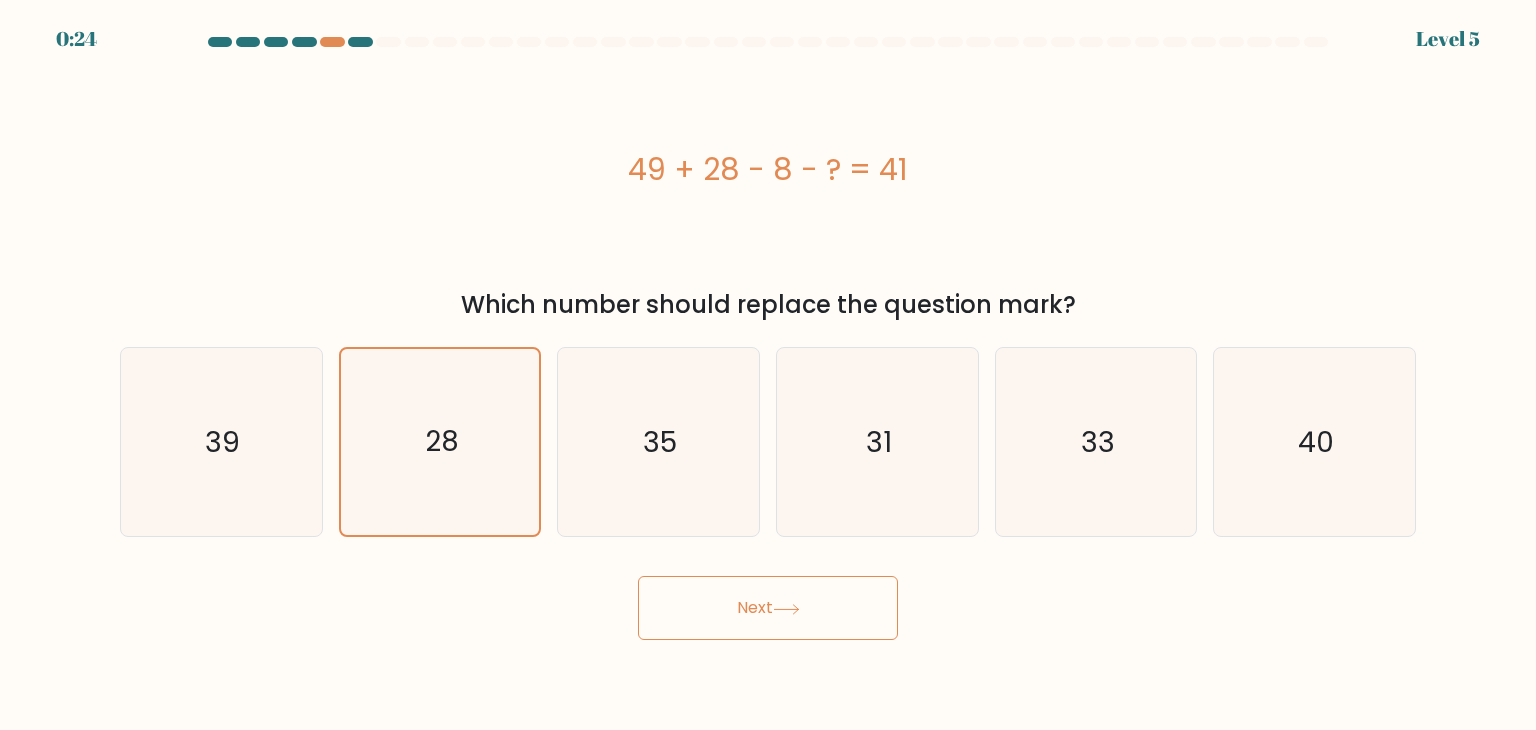 click on "Next" at bounding box center [768, 608] 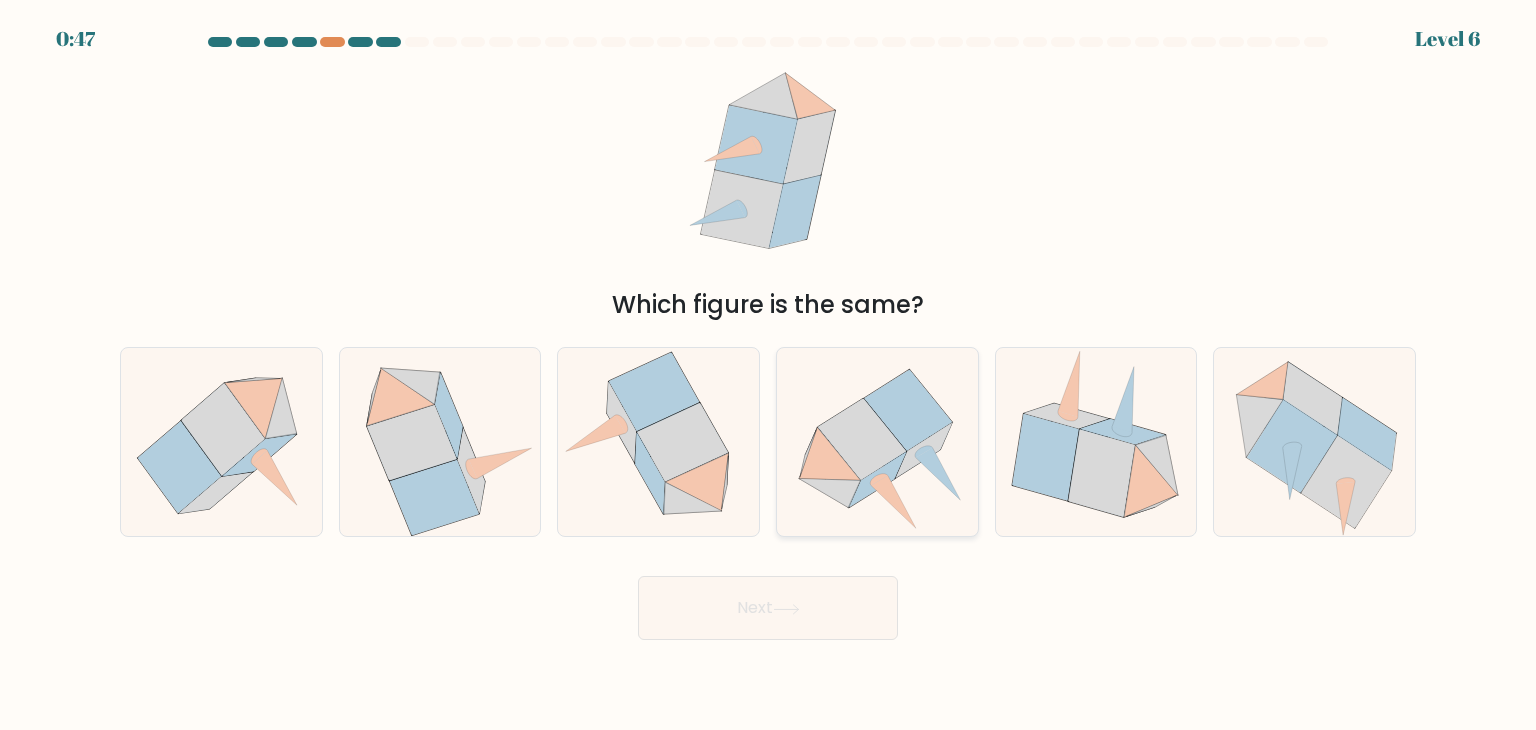 click at bounding box center [879, 439] 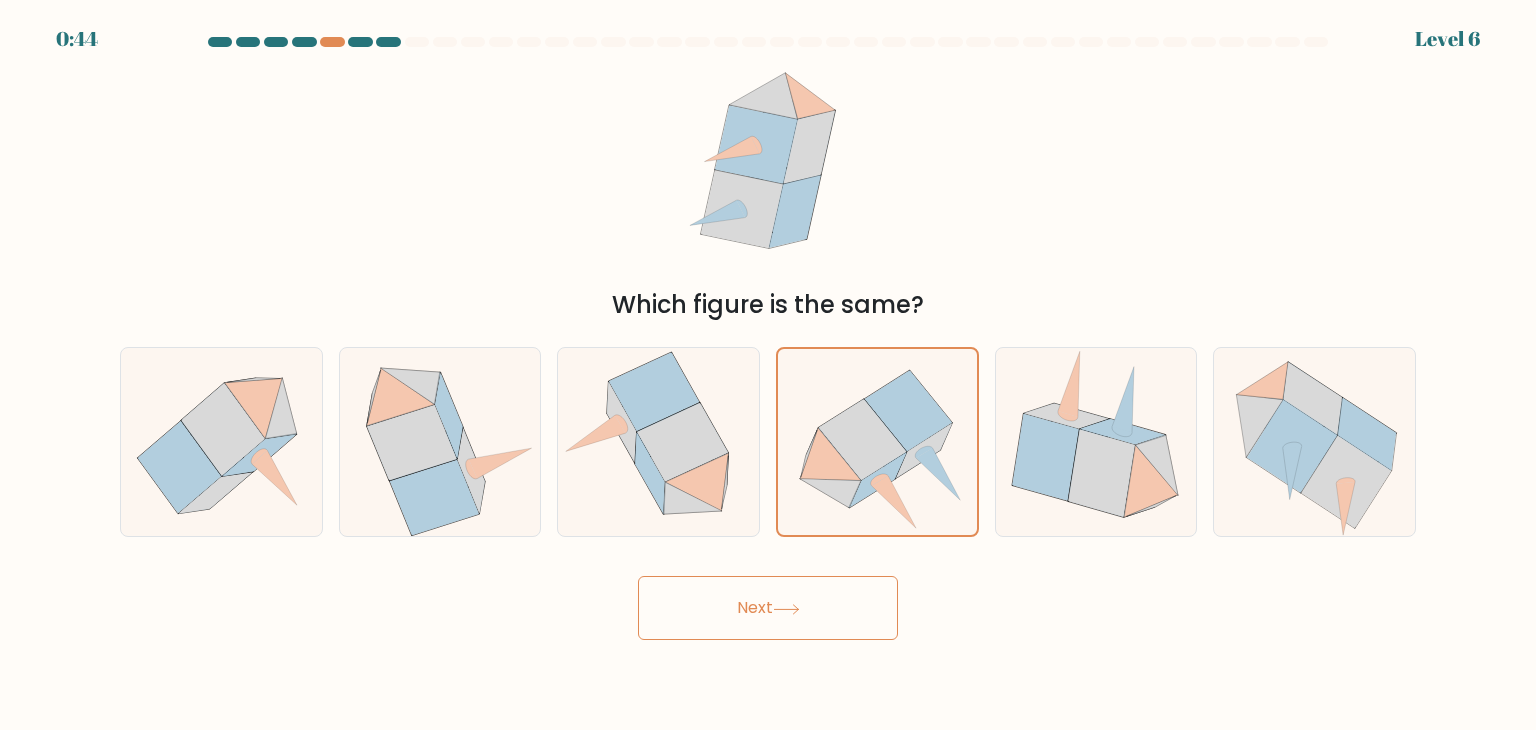 click on "Next" at bounding box center [768, 608] 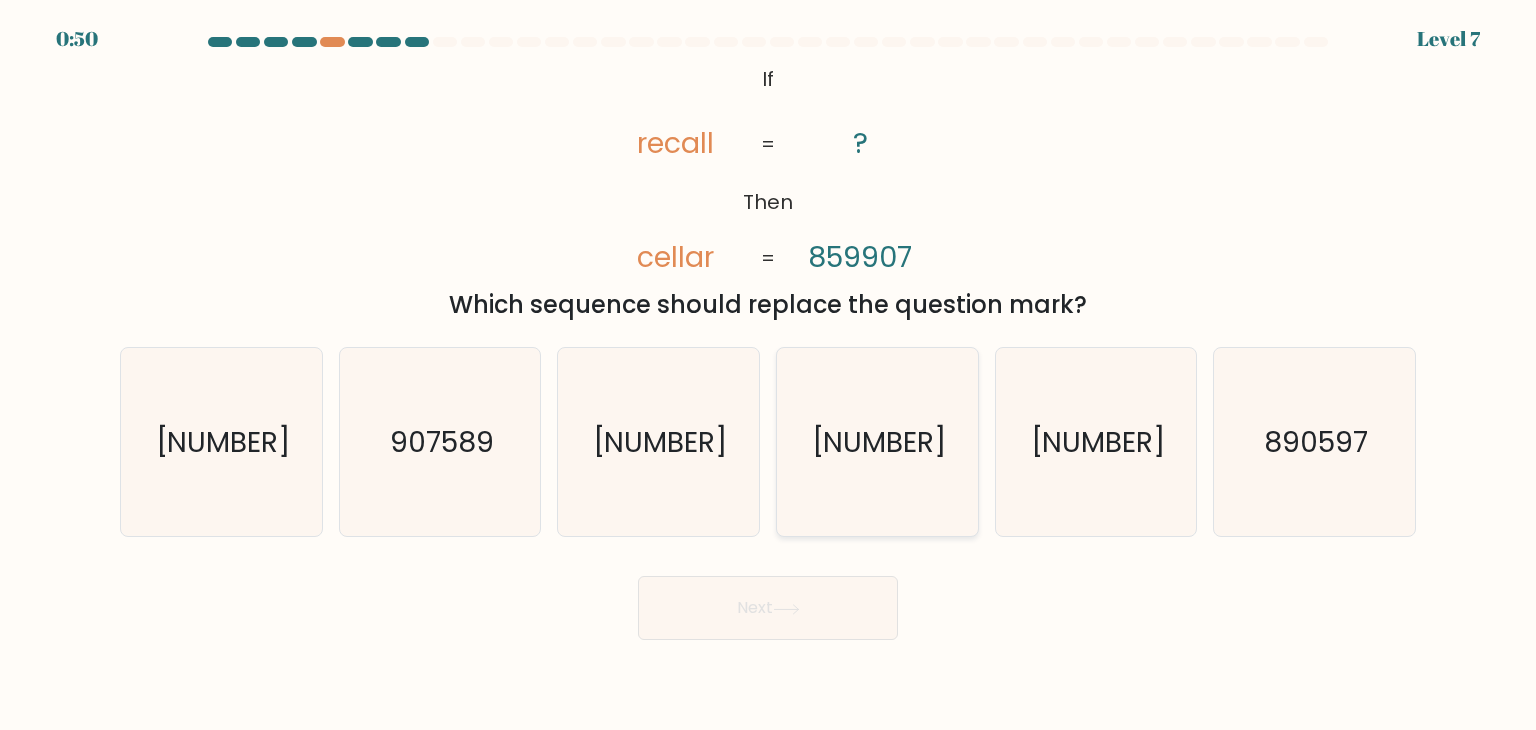 click on "[NUMBER]" at bounding box center [877, 442] 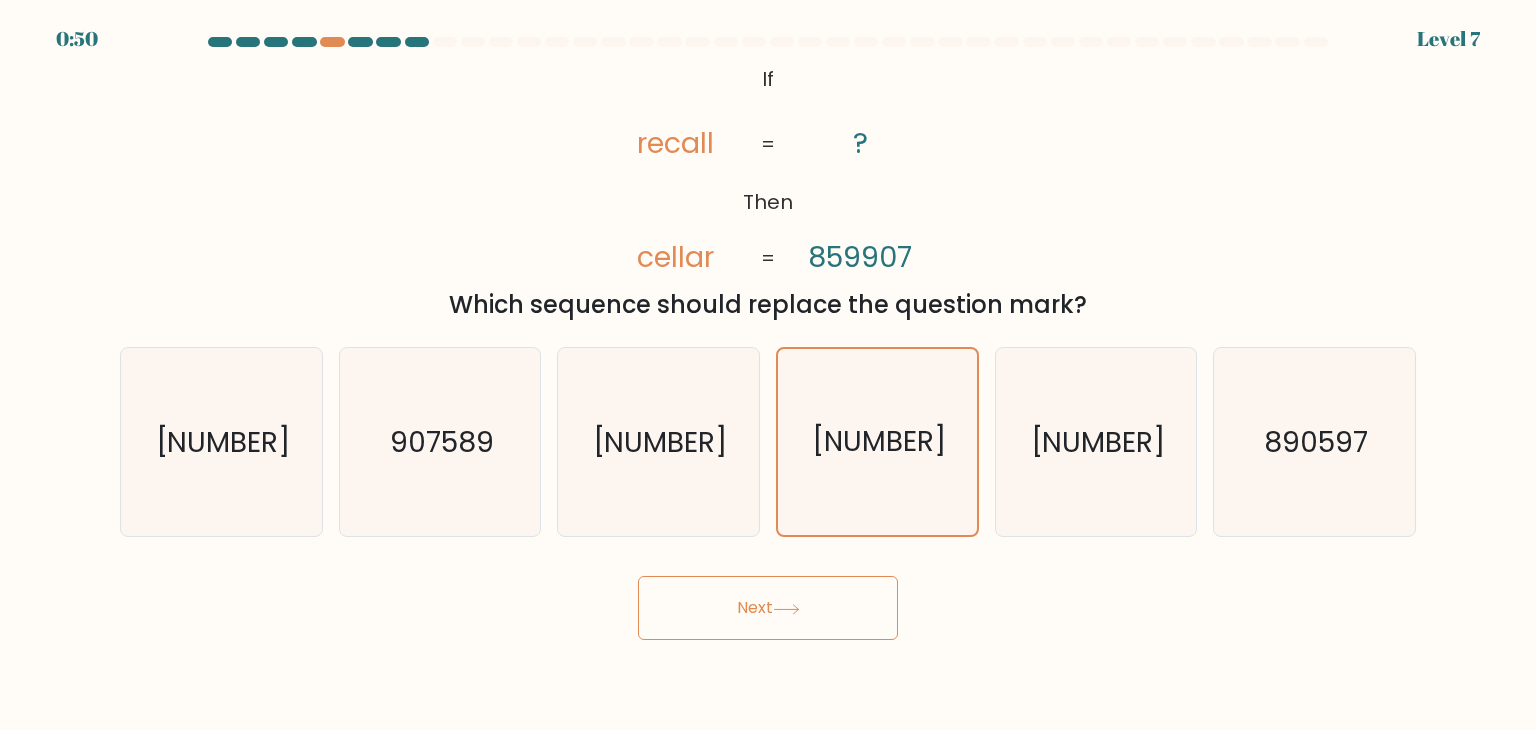 click on "Next" at bounding box center (768, 608) 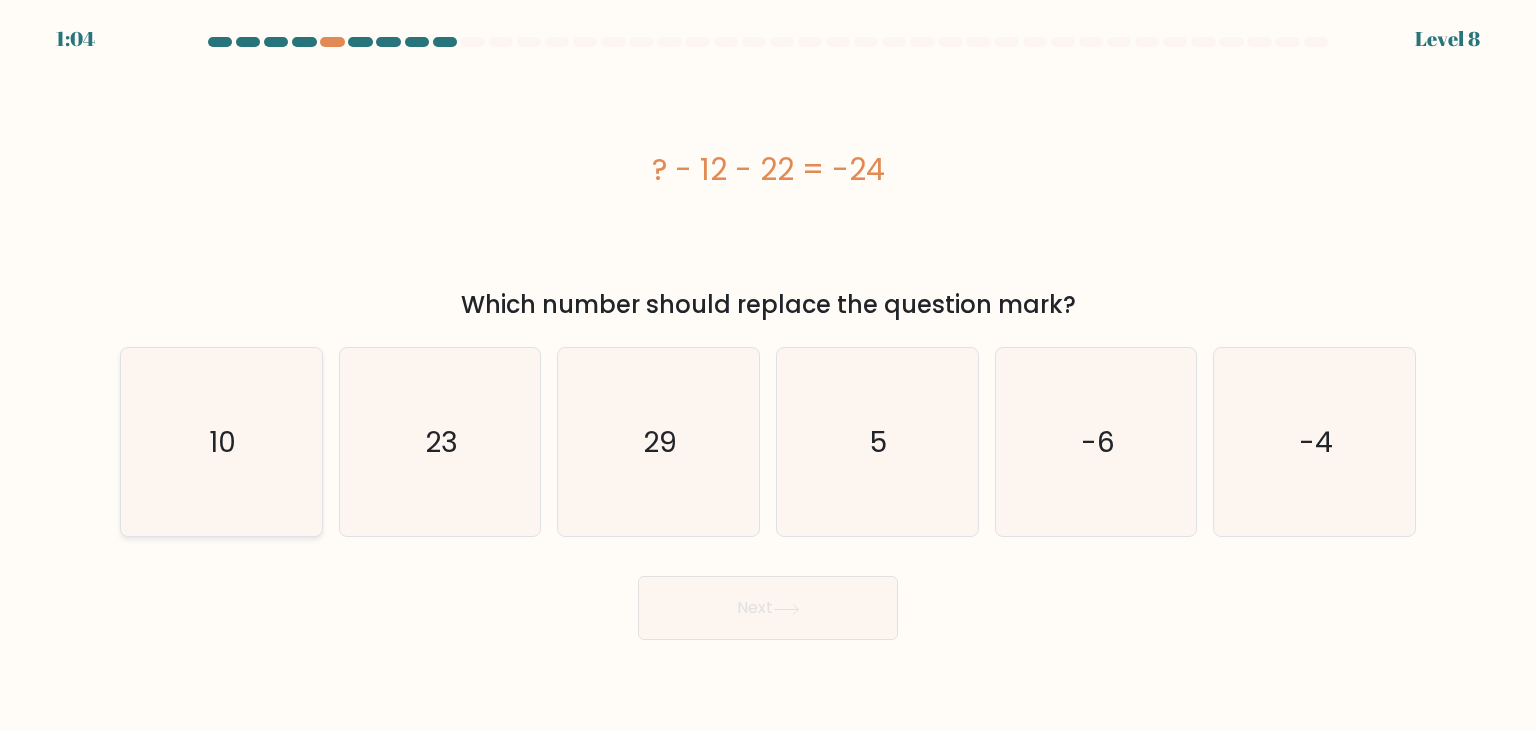 click on "10" at bounding box center [221, 442] 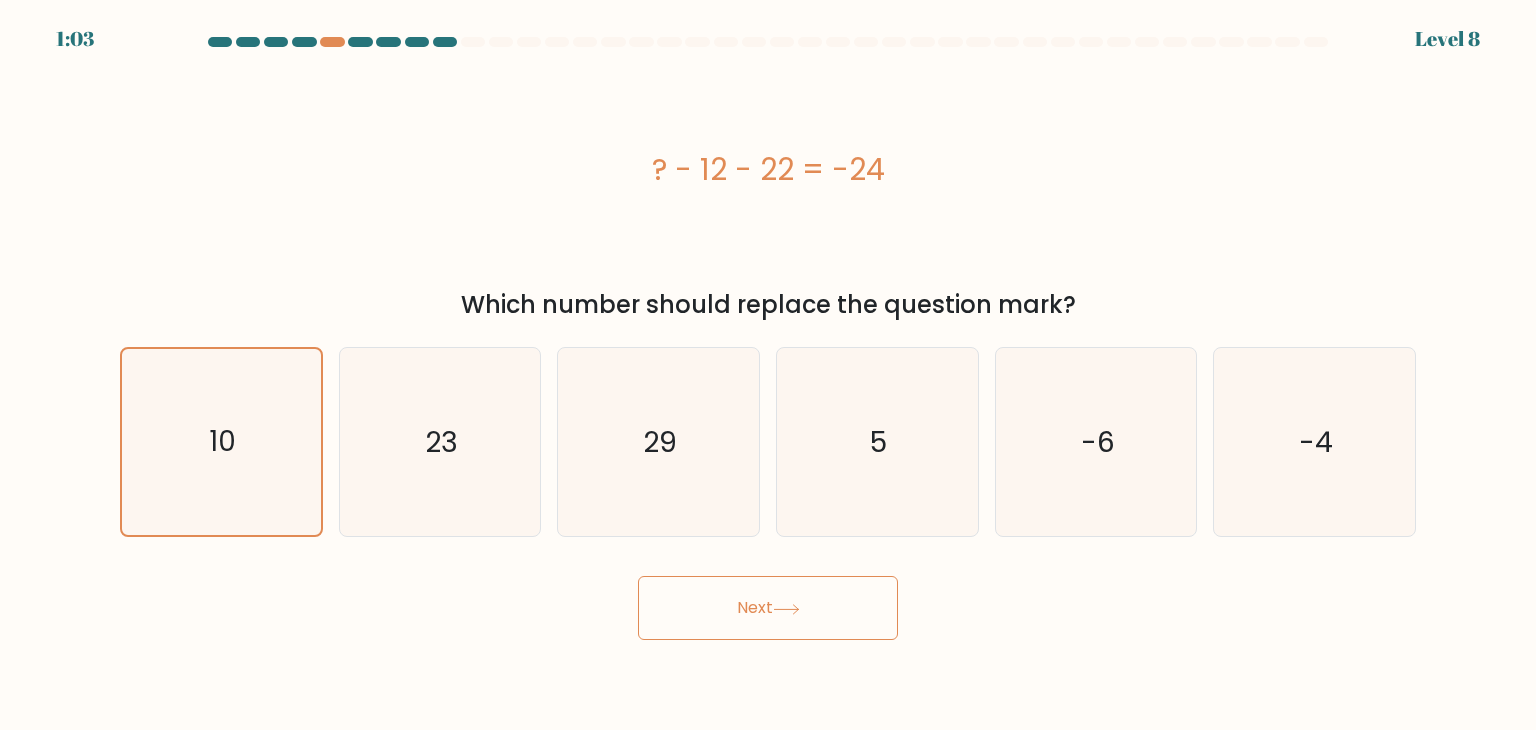 click on "Next" at bounding box center (768, 608) 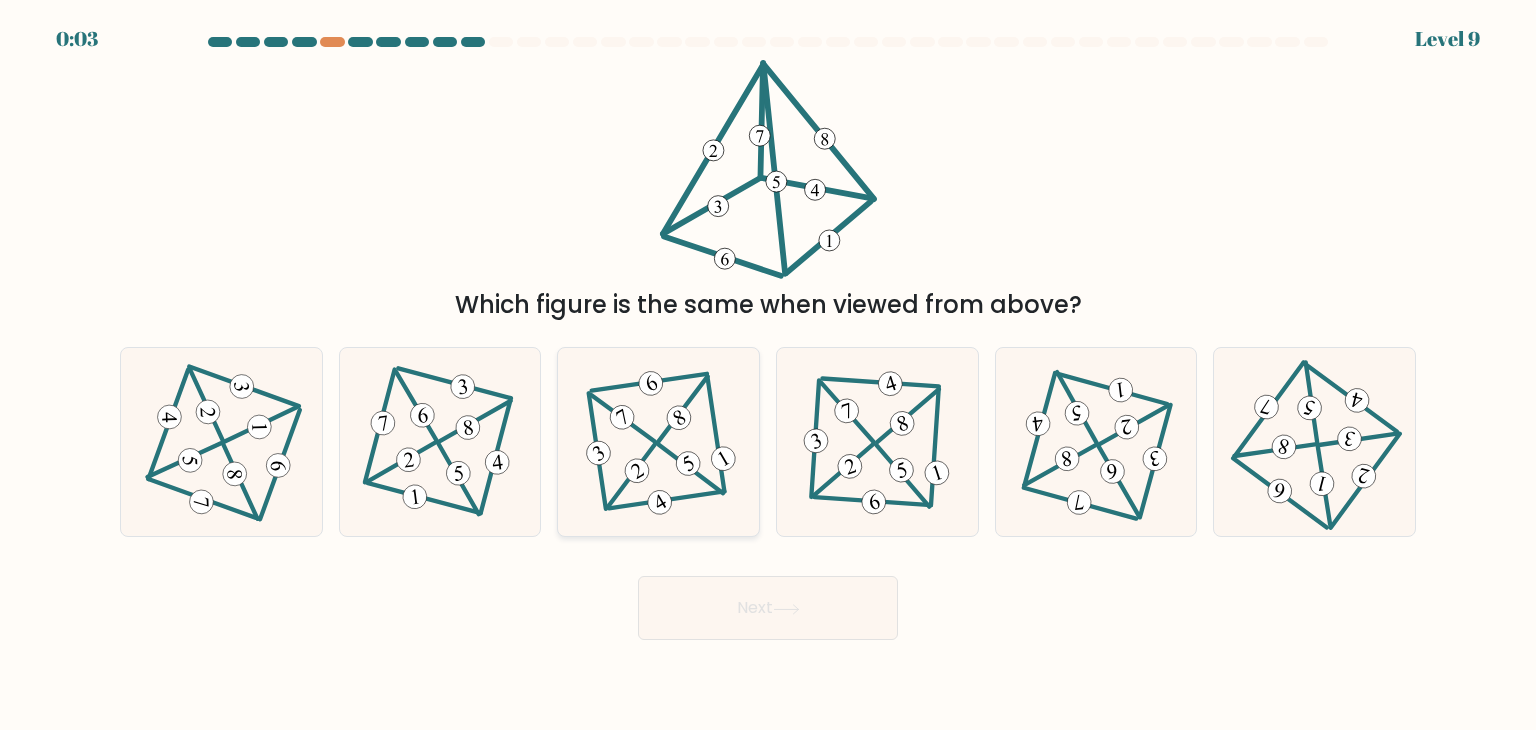 click at bounding box center [659, 442] 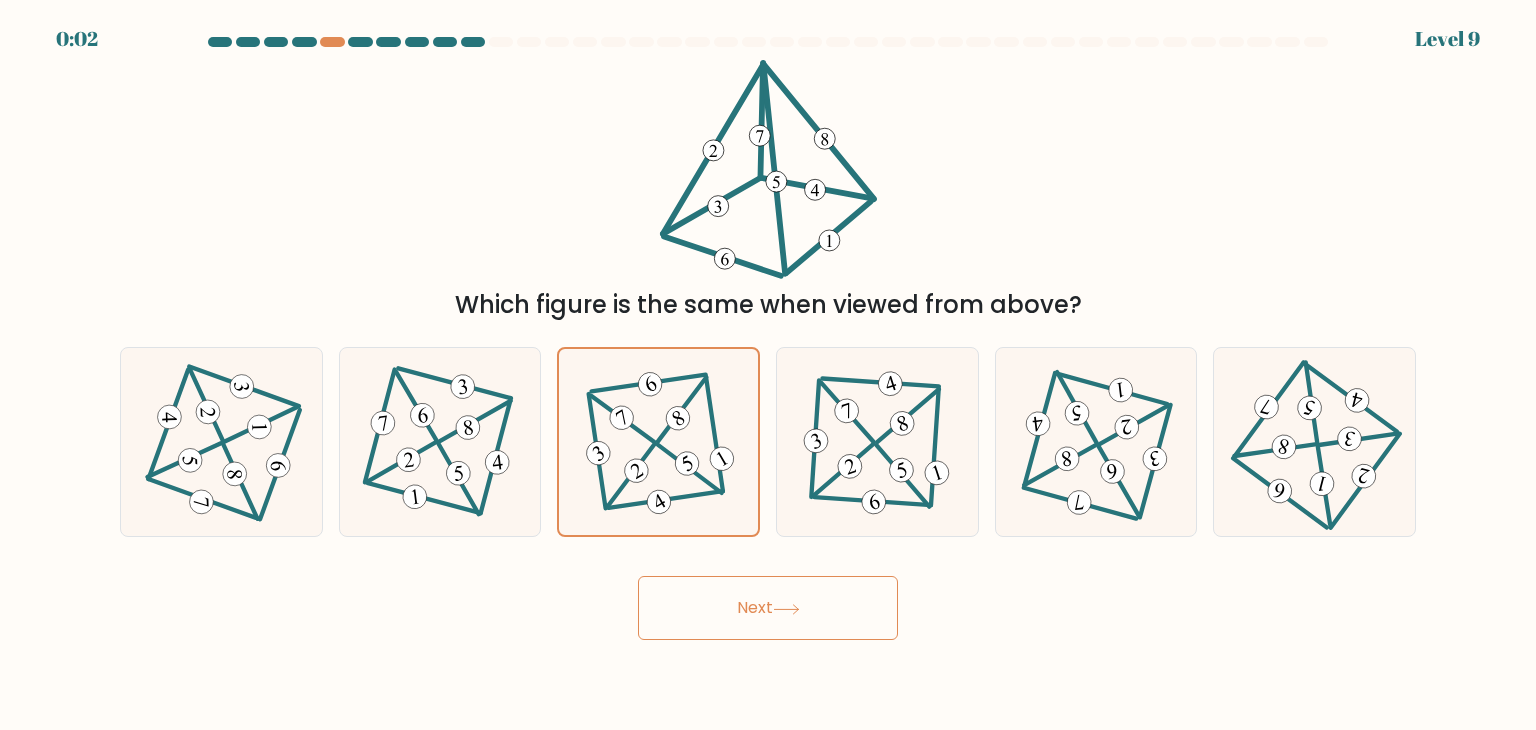 click on "Next" at bounding box center [768, 608] 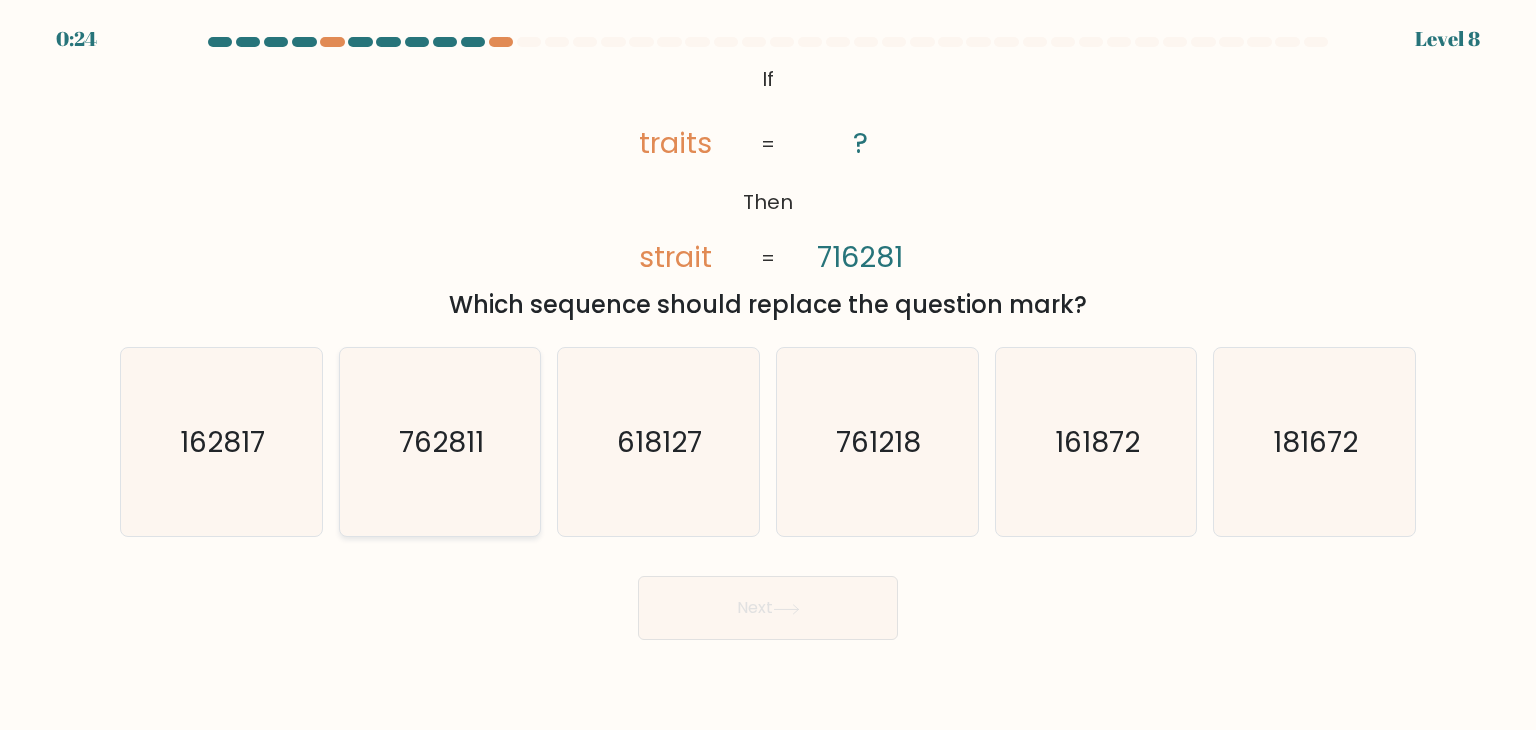 click on "762811" at bounding box center [440, 442] 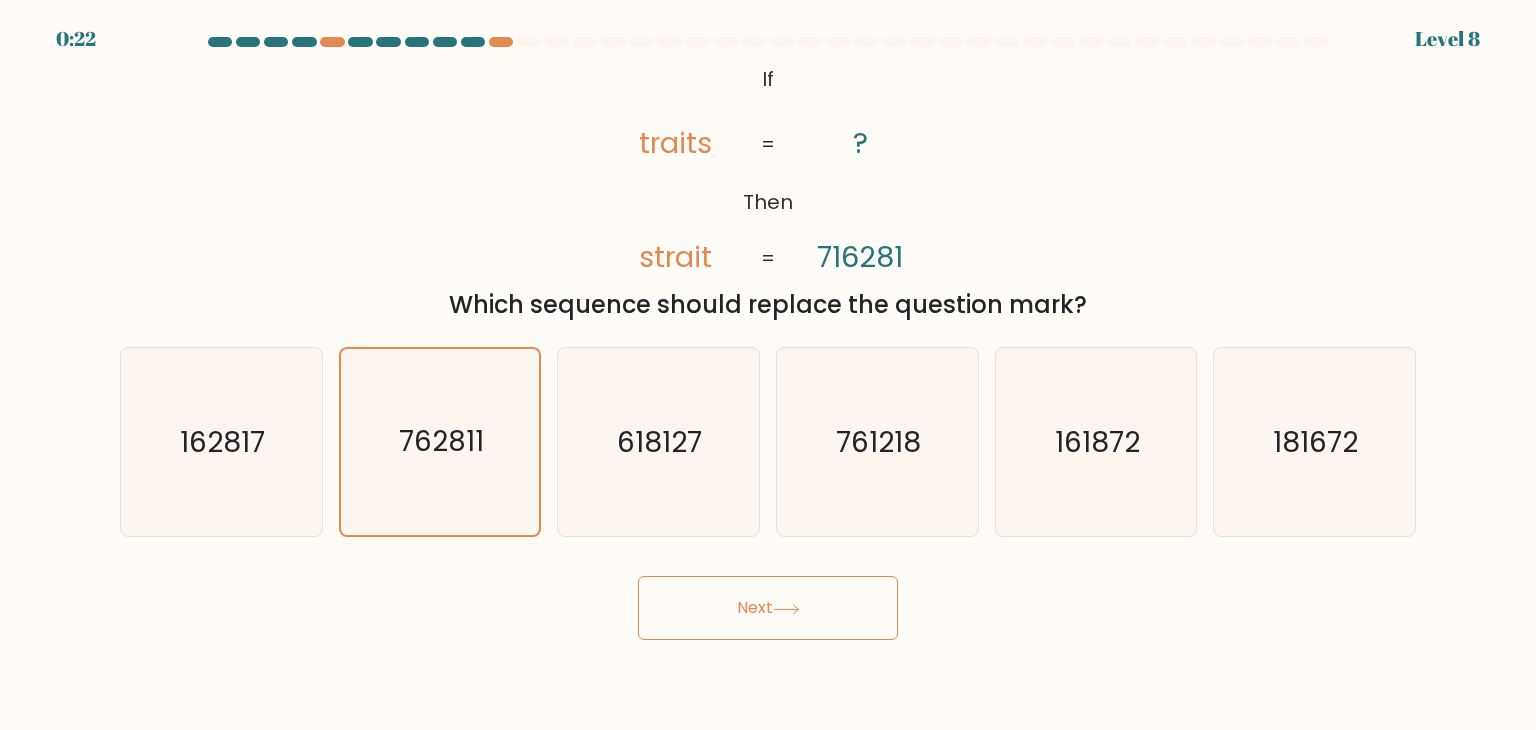 click on "Next" at bounding box center [768, 608] 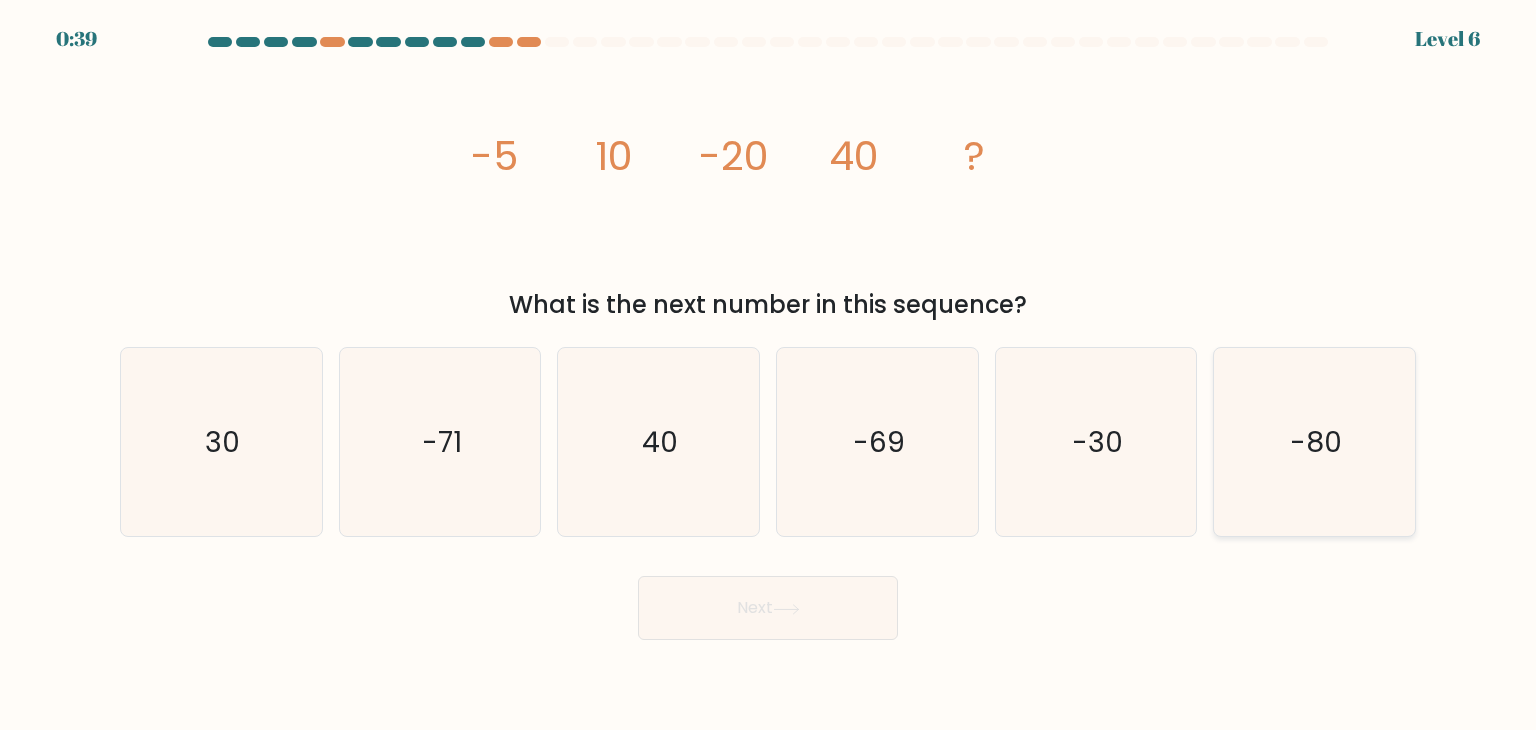 click on "-80" at bounding box center [1314, 442] 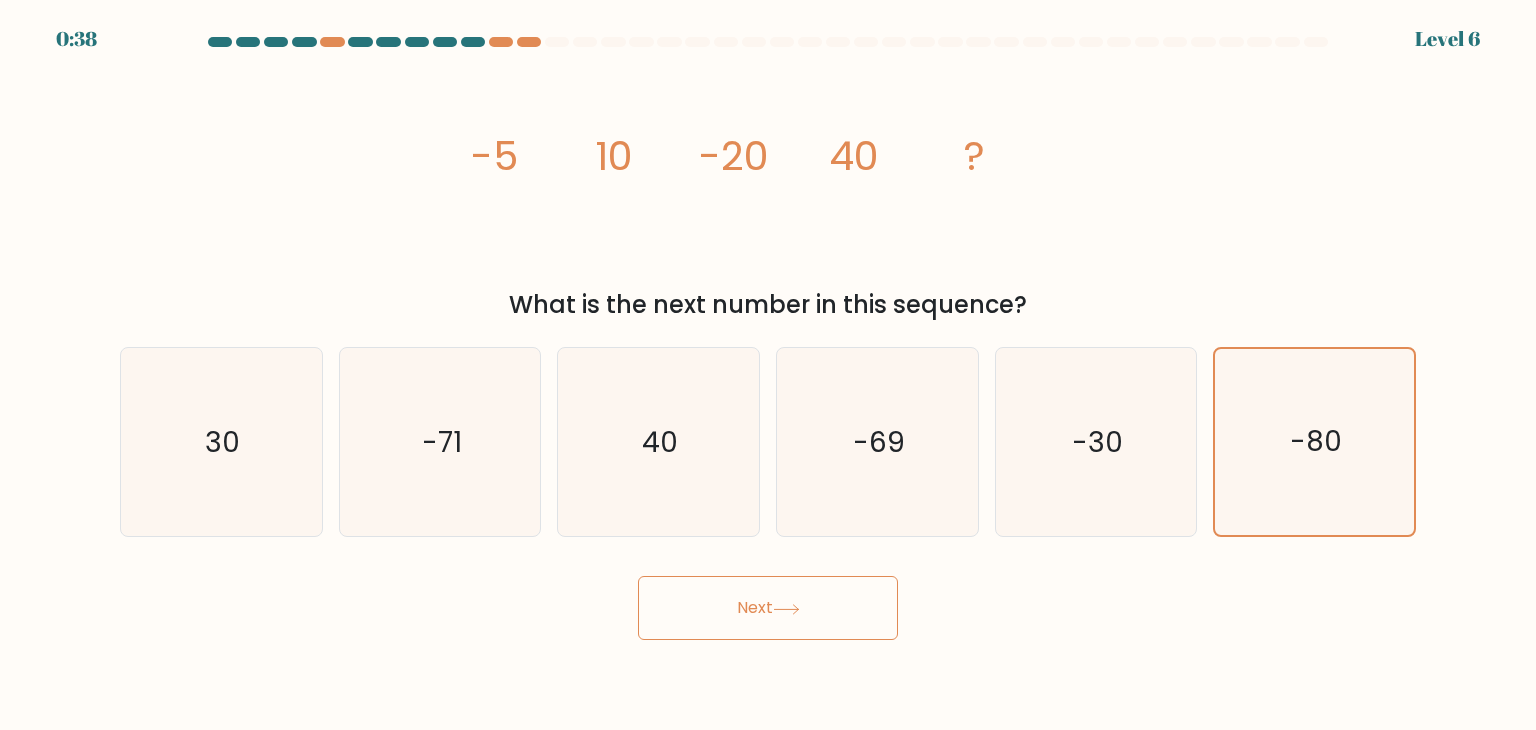 click on "Next" at bounding box center (768, 608) 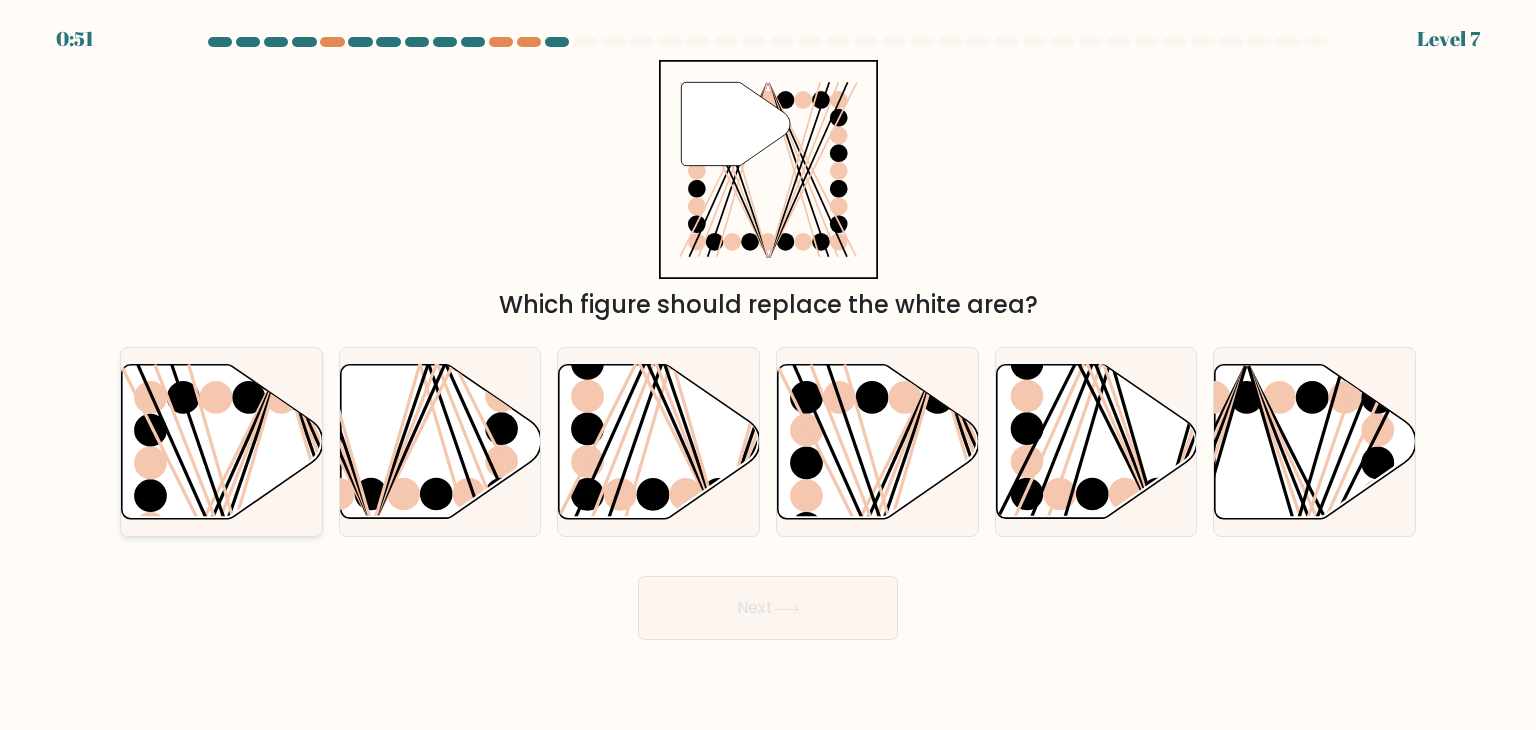 click at bounding box center [150, 397] 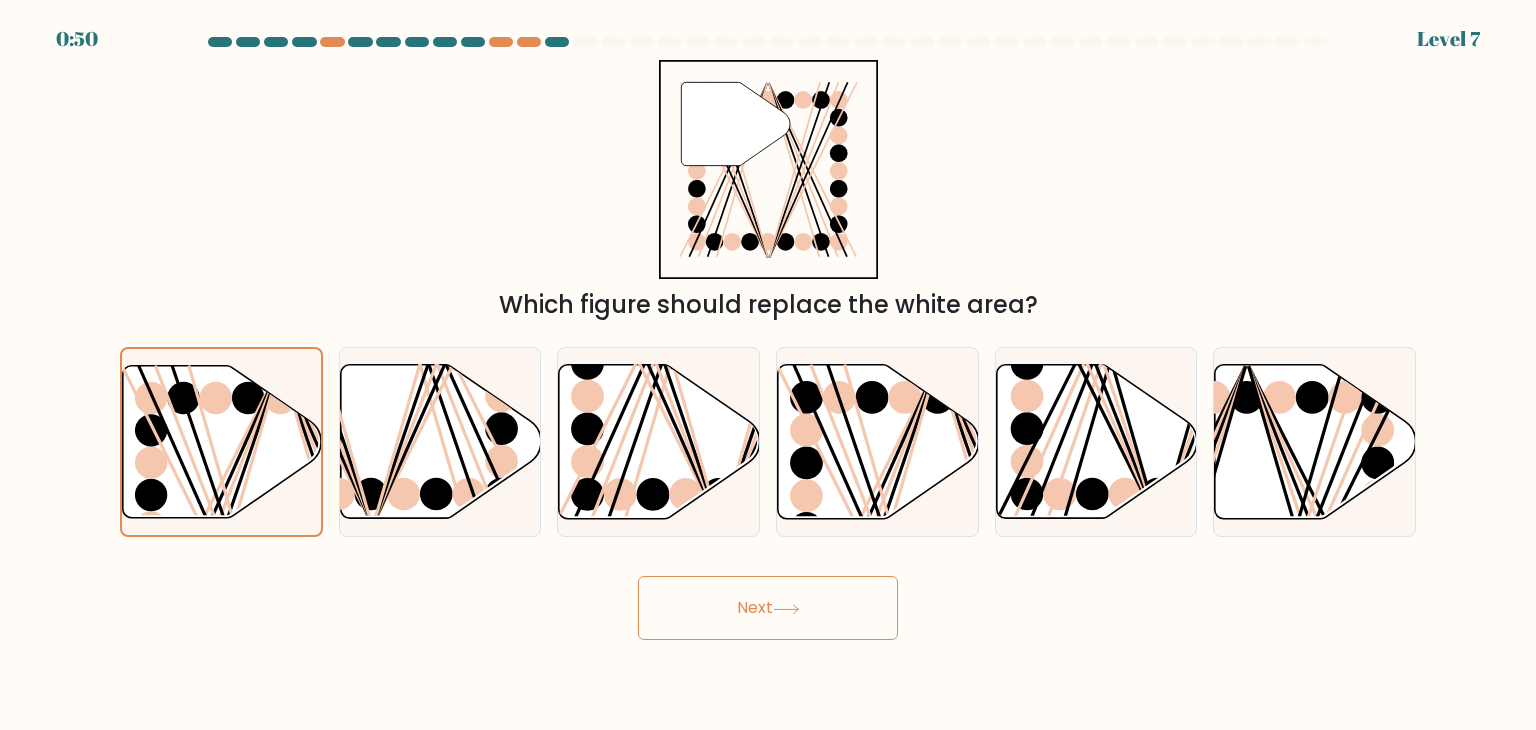 click on "Next" at bounding box center (768, 608) 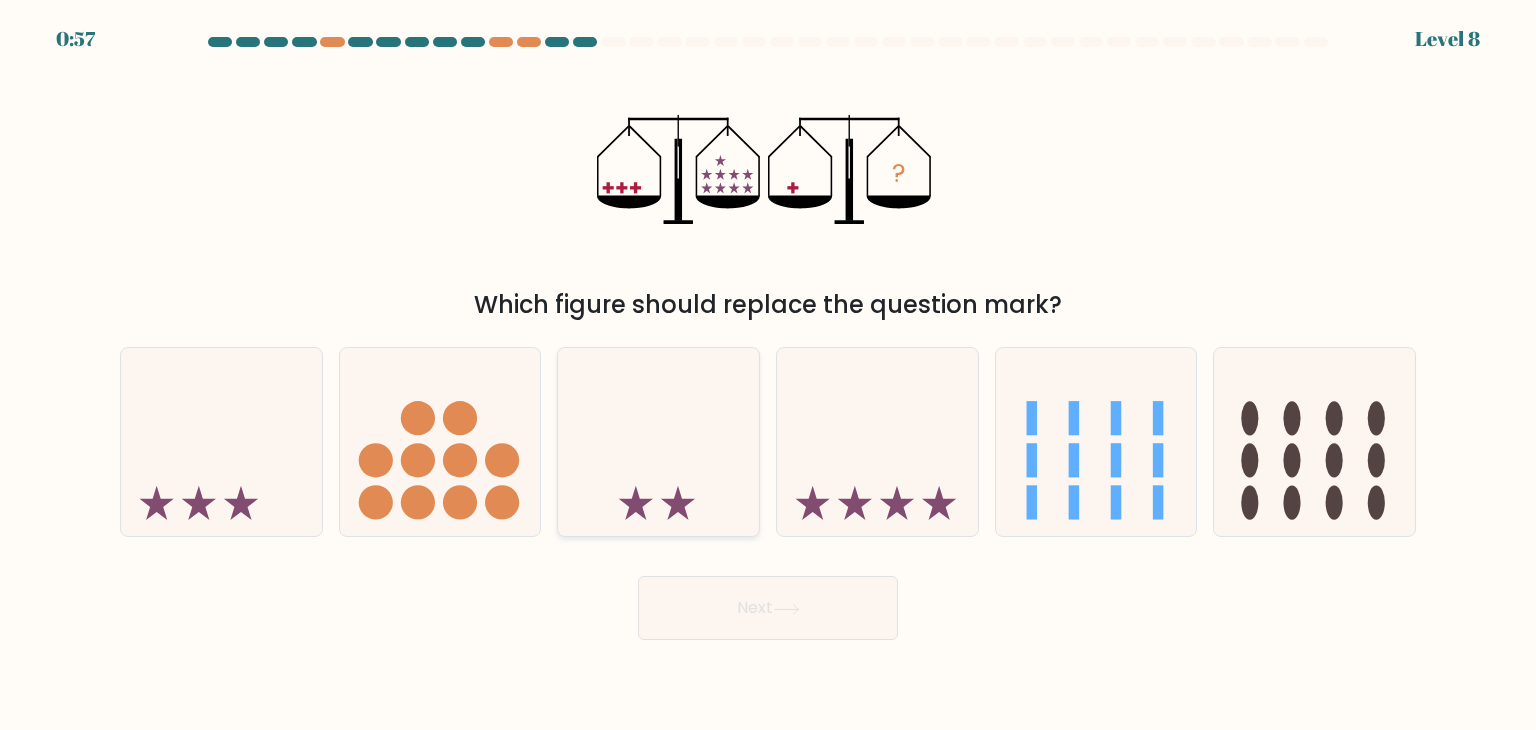 click at bounding box center (658, 442) 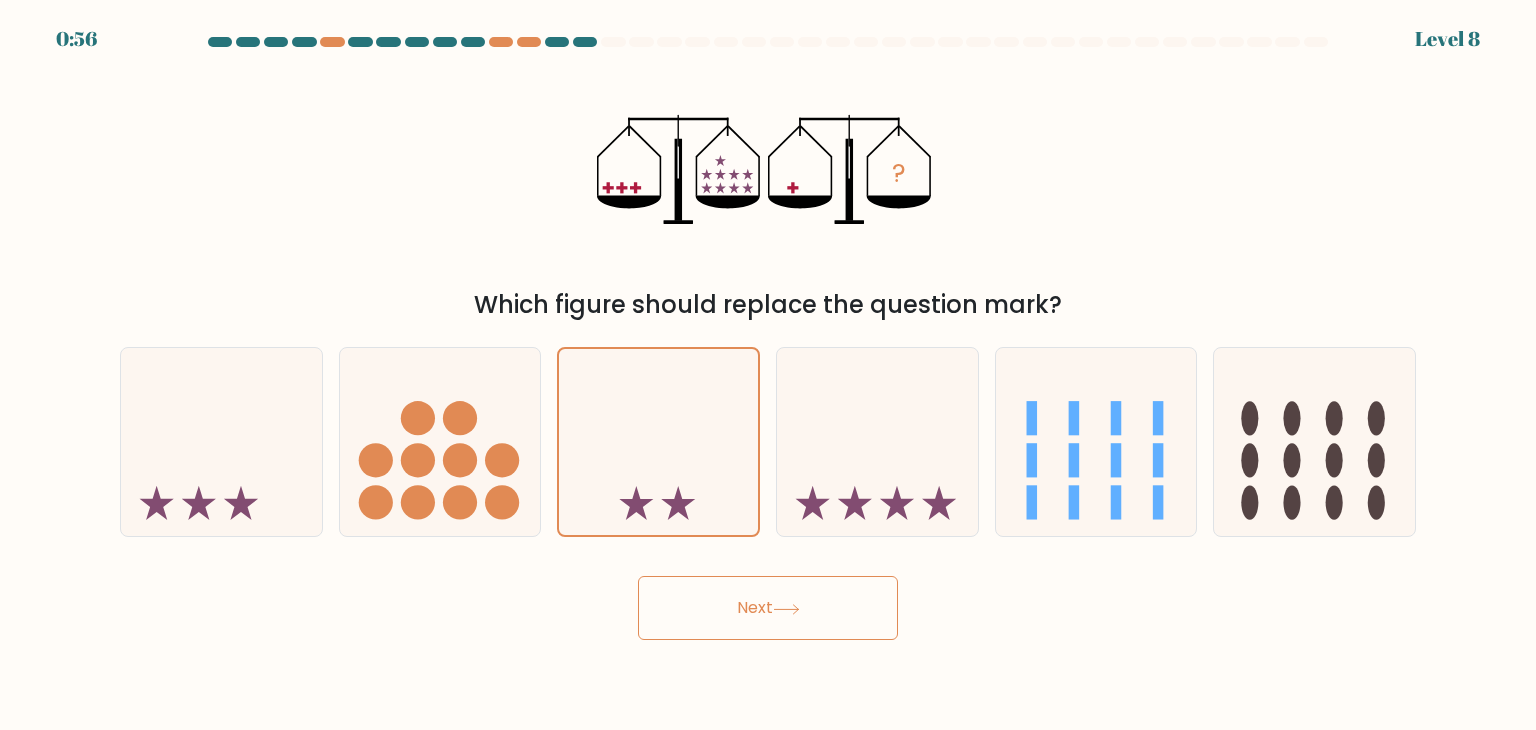 click on "Next" at bounding box center [768, 608] 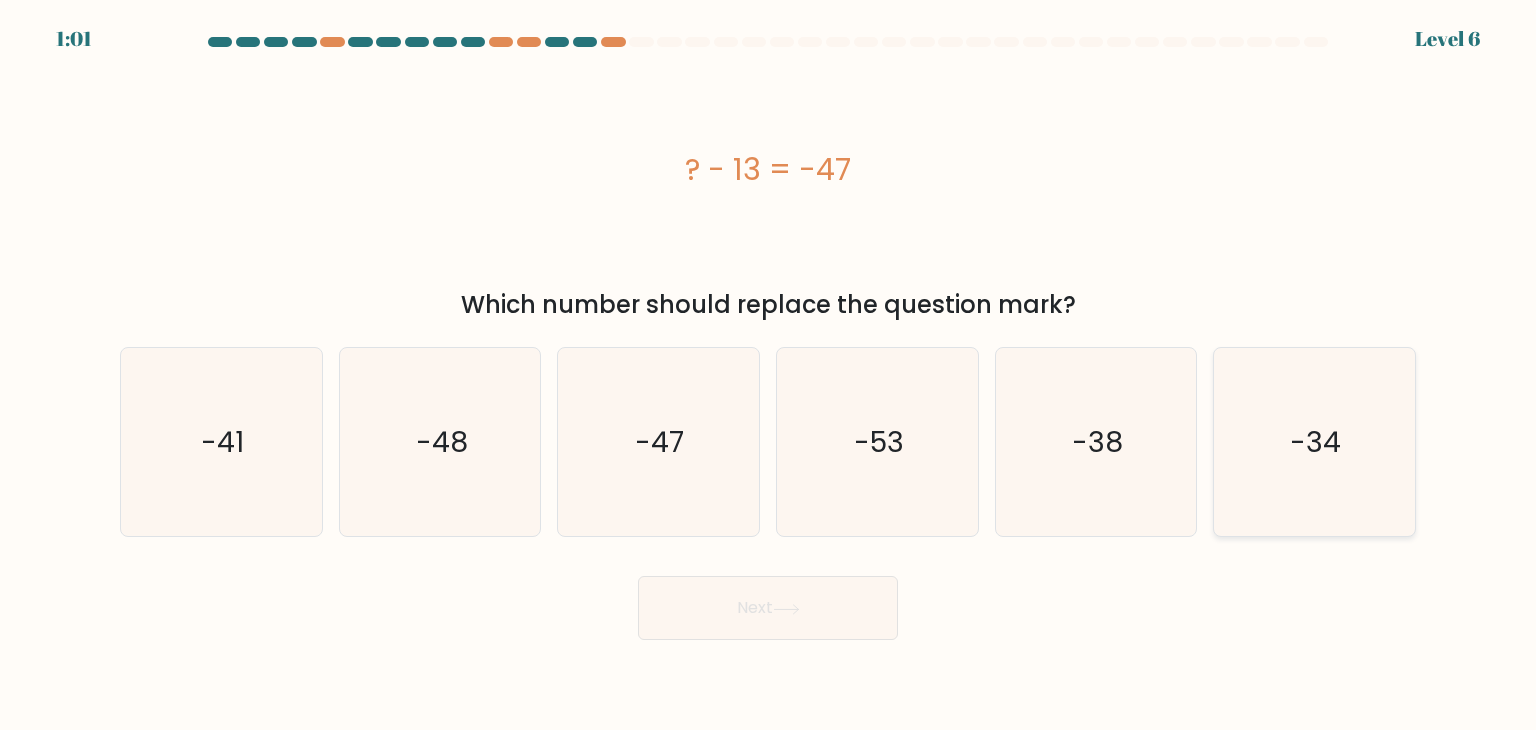 click on "-34" at bounding box center (1314, 442) 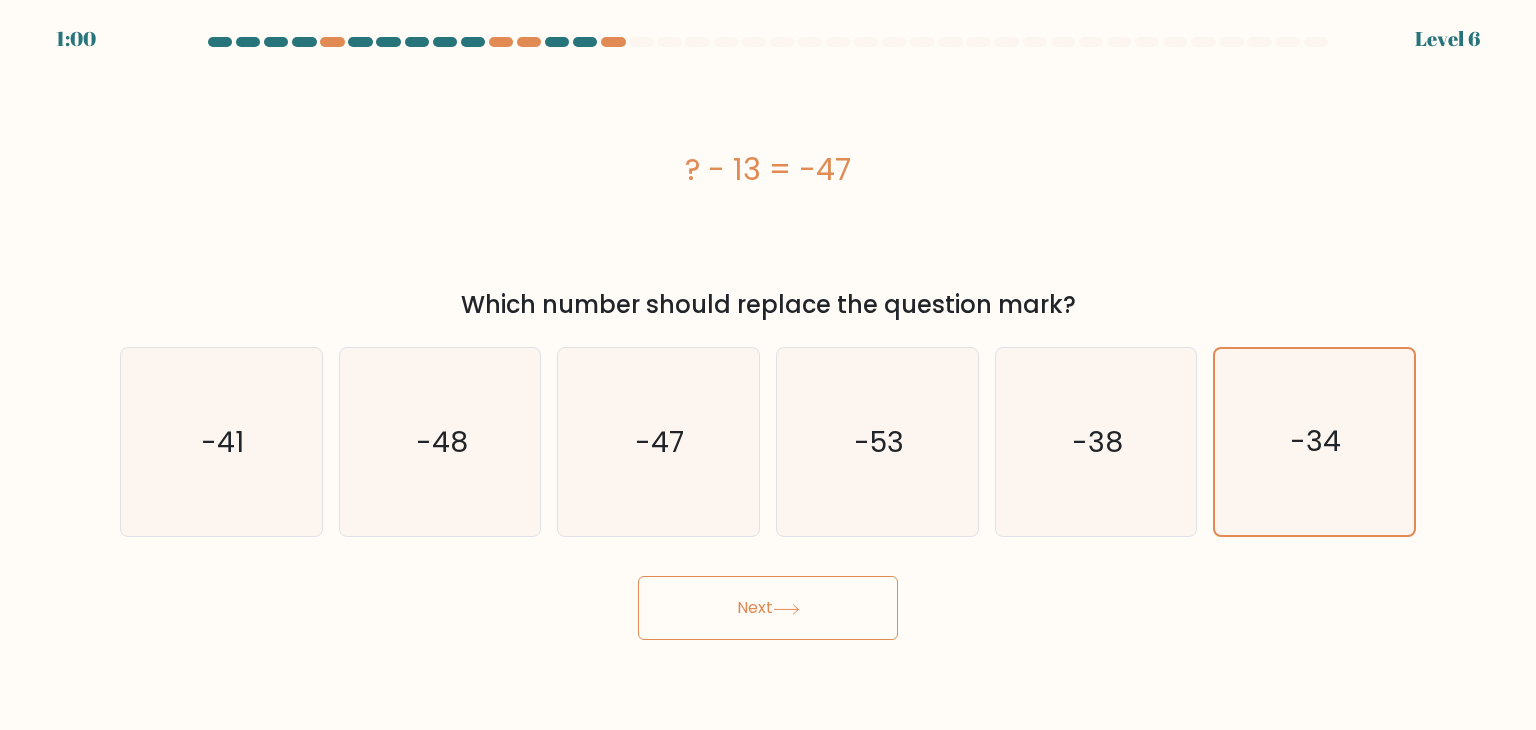 click on "Next" at bounding box center [768, 608] 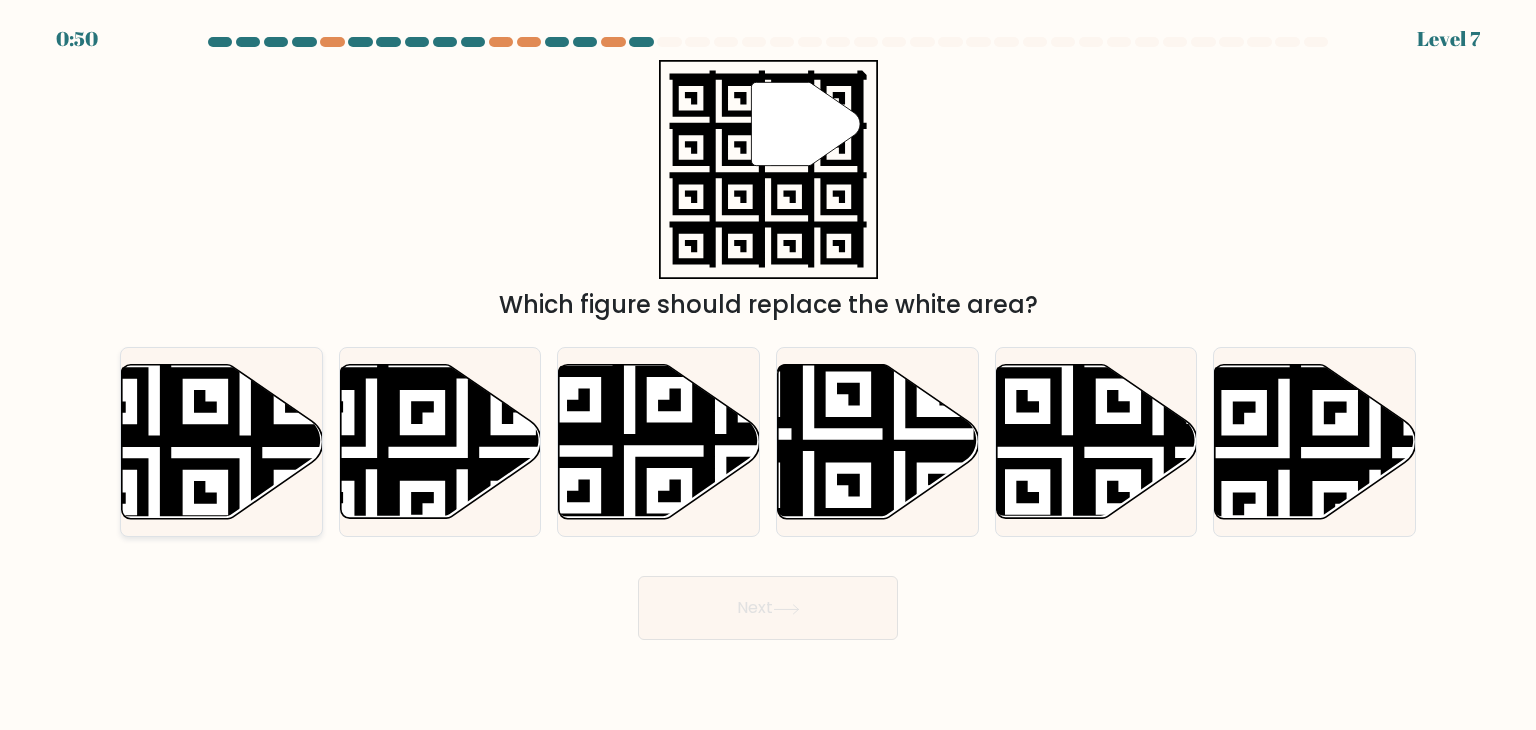 click at bounding box center (154, 361) 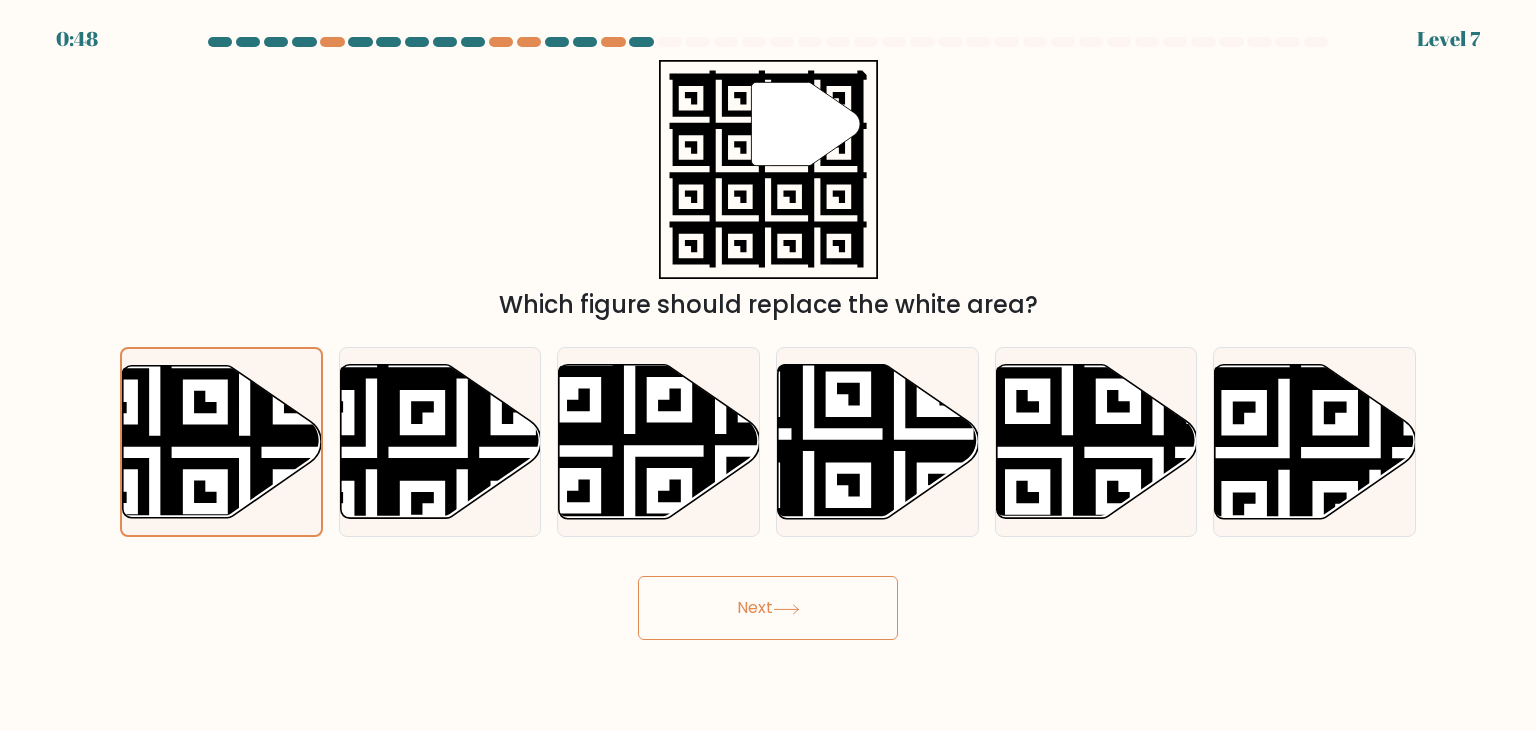 click on "Next" at bounding box center [768, 608] 